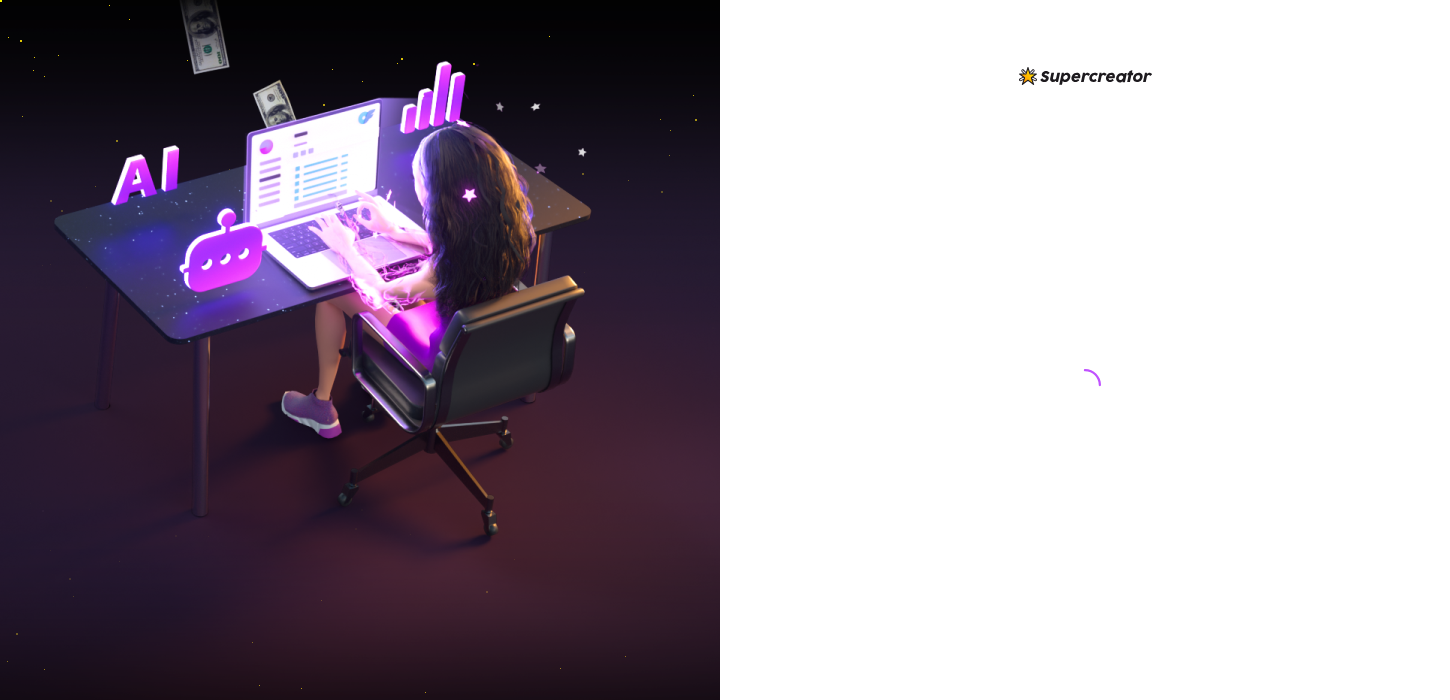 scroll, scrollTop: 0, scrollLeft: 0, axis: both 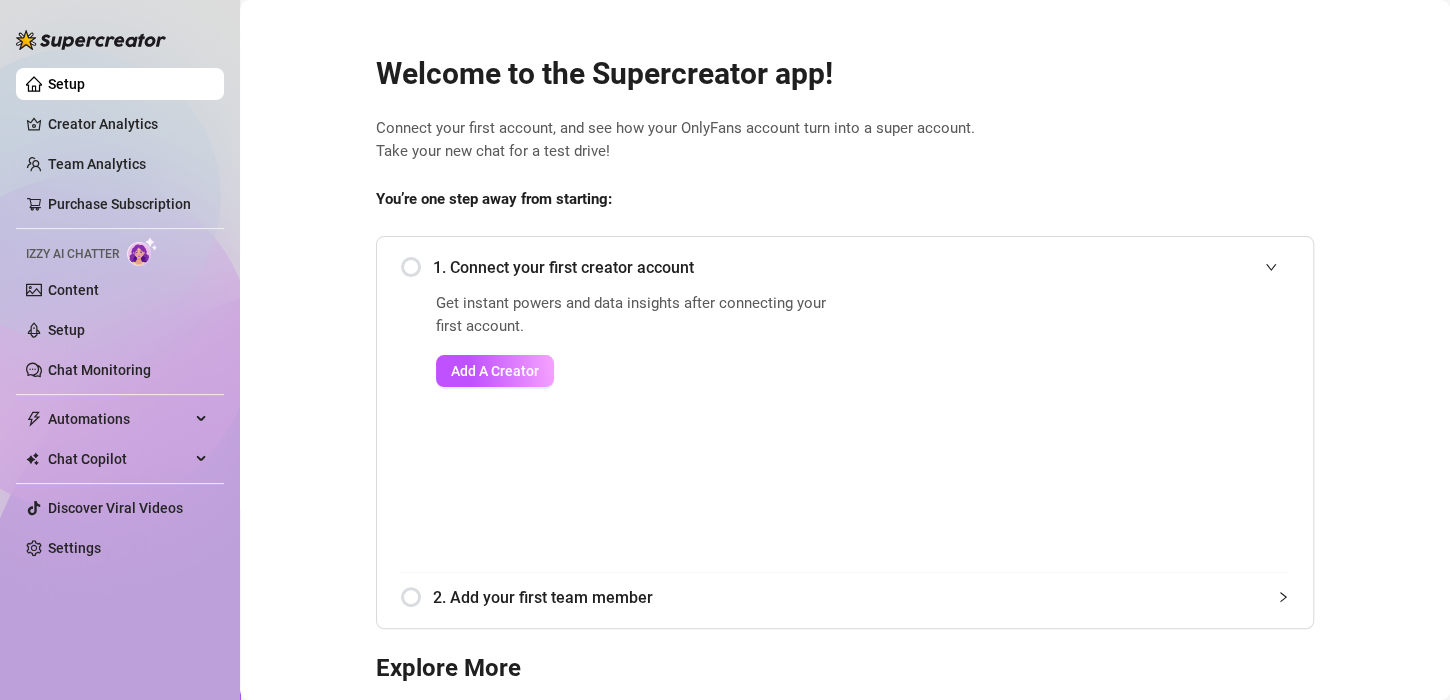 click on "Welcome to the Supercreator app! Connect your first account, and see how your OnlyFans account turn into a super account. Take your new chat for a test drive! You’re one step away from starting: 1. Connect your first creator account Get instant powers and data insights after connecting your first account. Add A Creator 2. Add your first team member Explore More Book a free consulting call Discover Supercreator and its benefits for OnlyFans  creators Watch Demo Discover Supercreator and its benefits for OnlyFans agencies. Contact Support We’re here for everything you need. Feel free to reach out!" at bounding box center (845, 475) 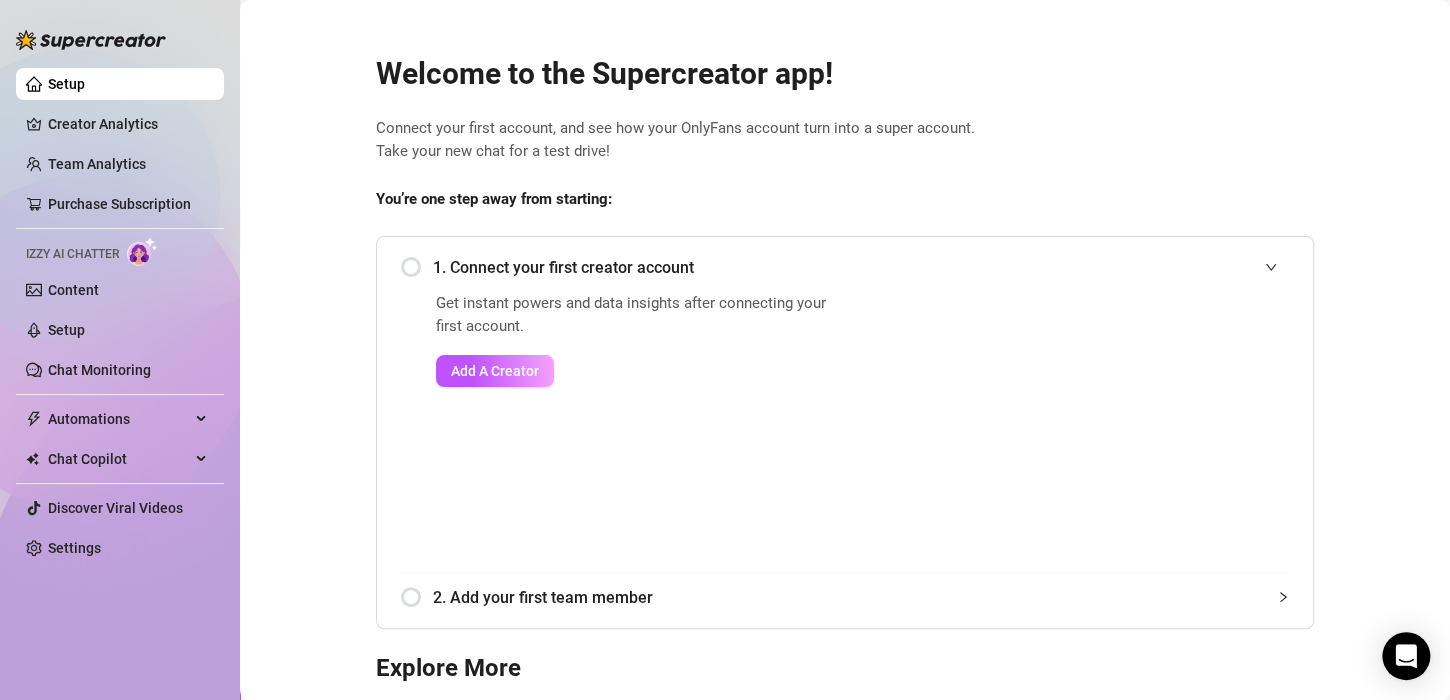 click on "1. Connect your first creator account" at bounding box center (845, 267) 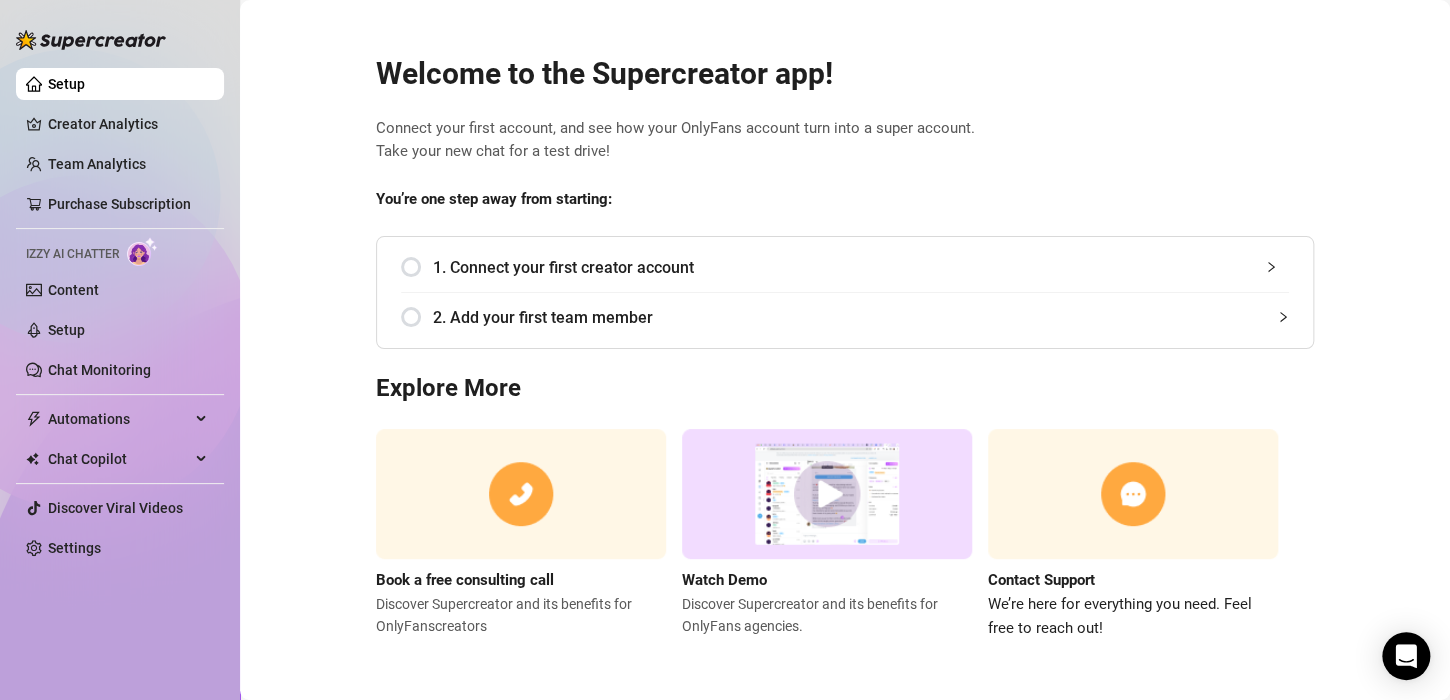 click on "1. Connect your first creator account" at bounding box center [845, 267] 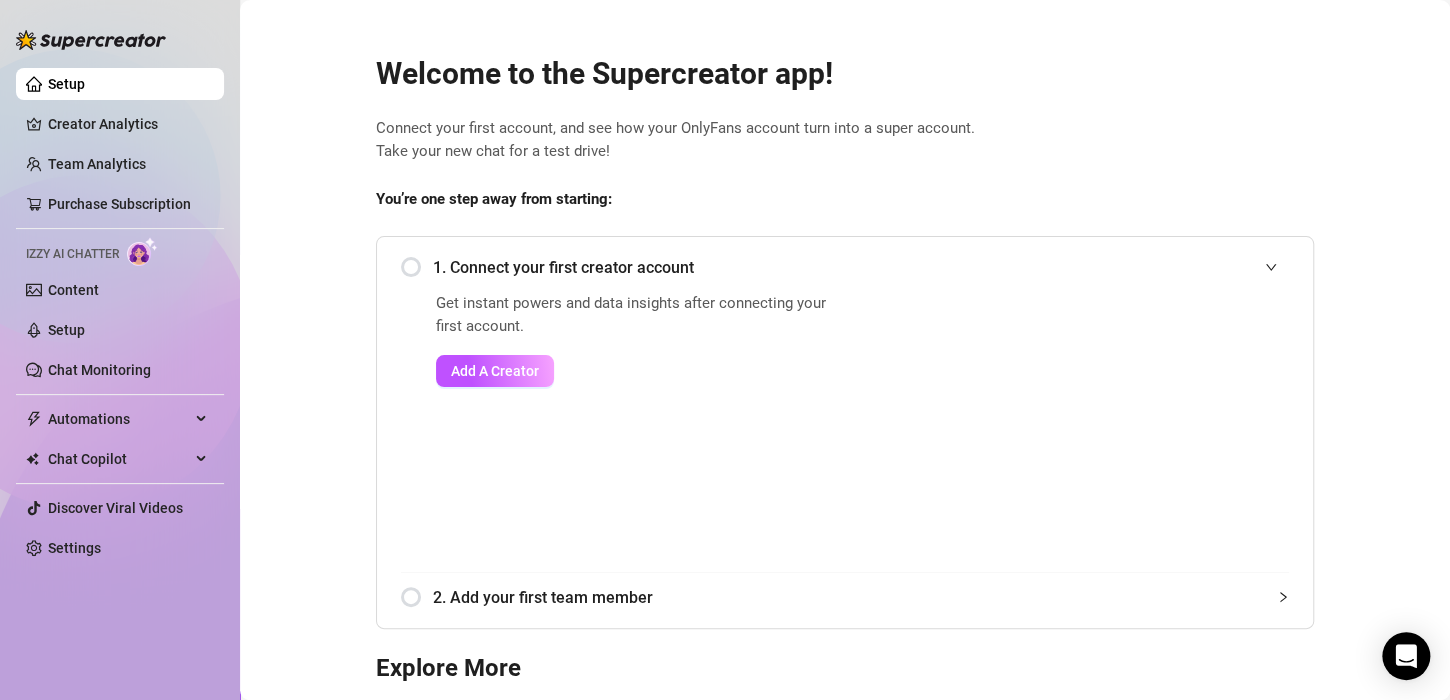 click on "1. Connect your first creator account" at bounding box center (845, 267) 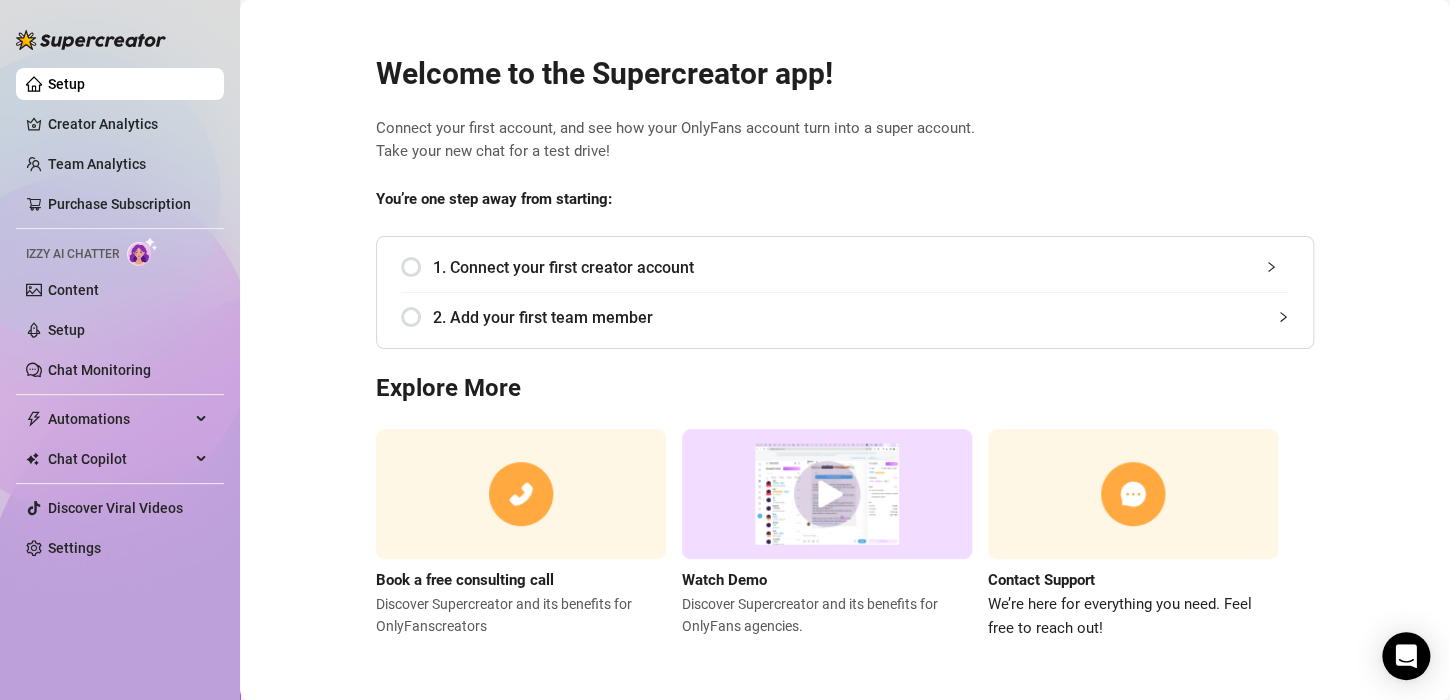 click on "2. Add your first team member" at bounding box center [845, 317] 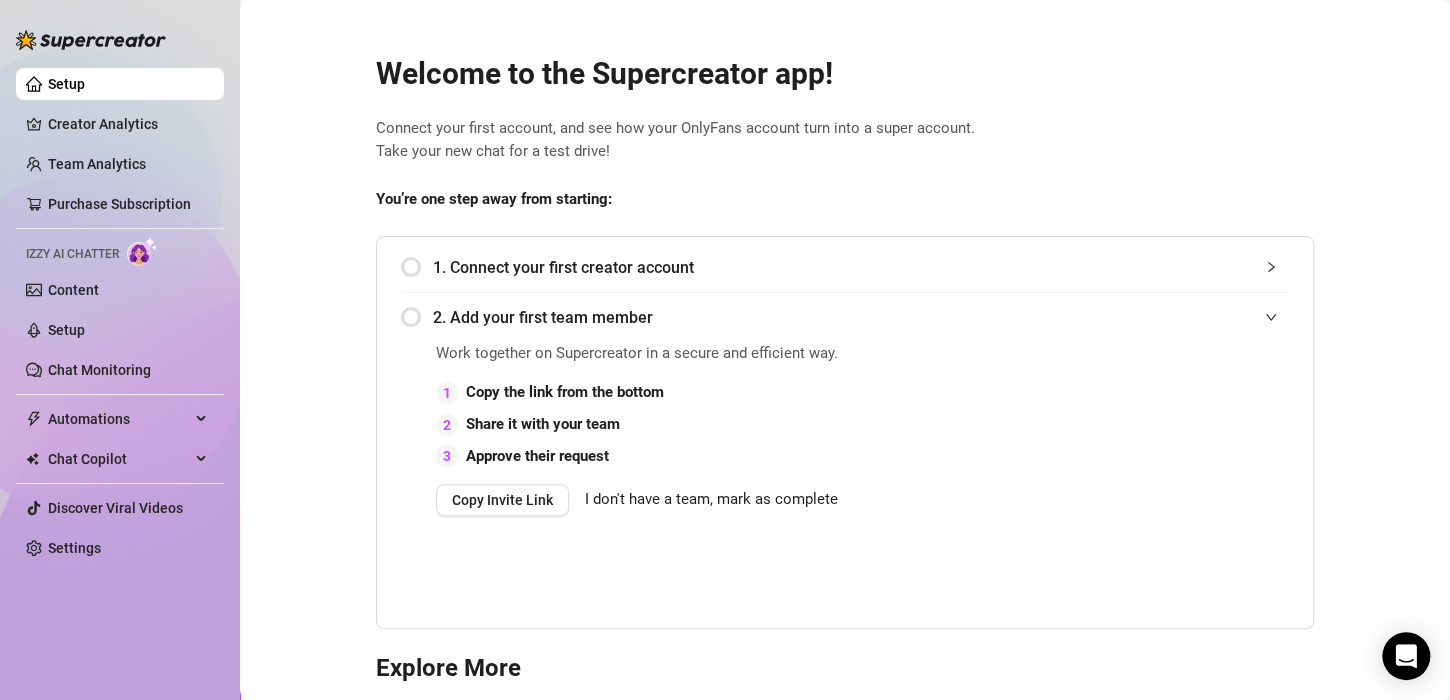click on "2. Add your first team member" at bounding box center [845, 317] 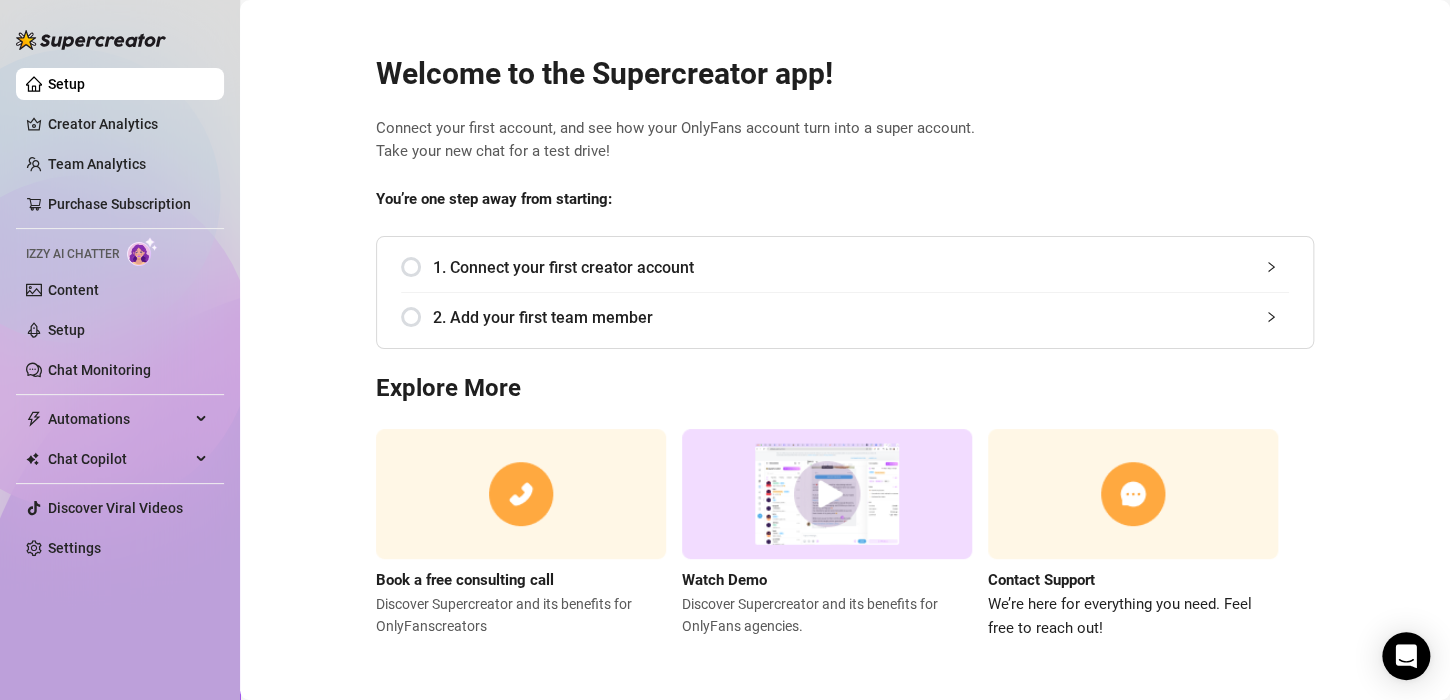 click on "2. Add your first team member" at bounding box center [845, 317] 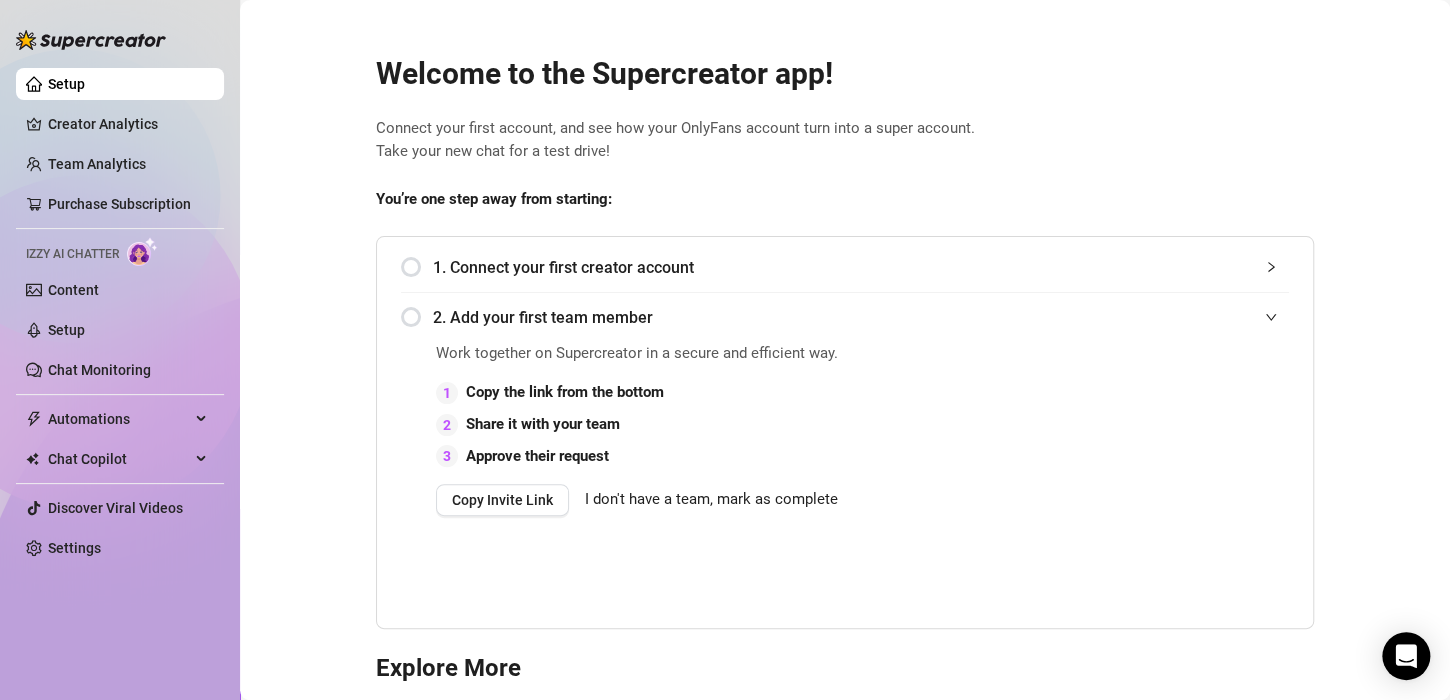 click on "2. Add your first team member" at bounding box center (845, 317) 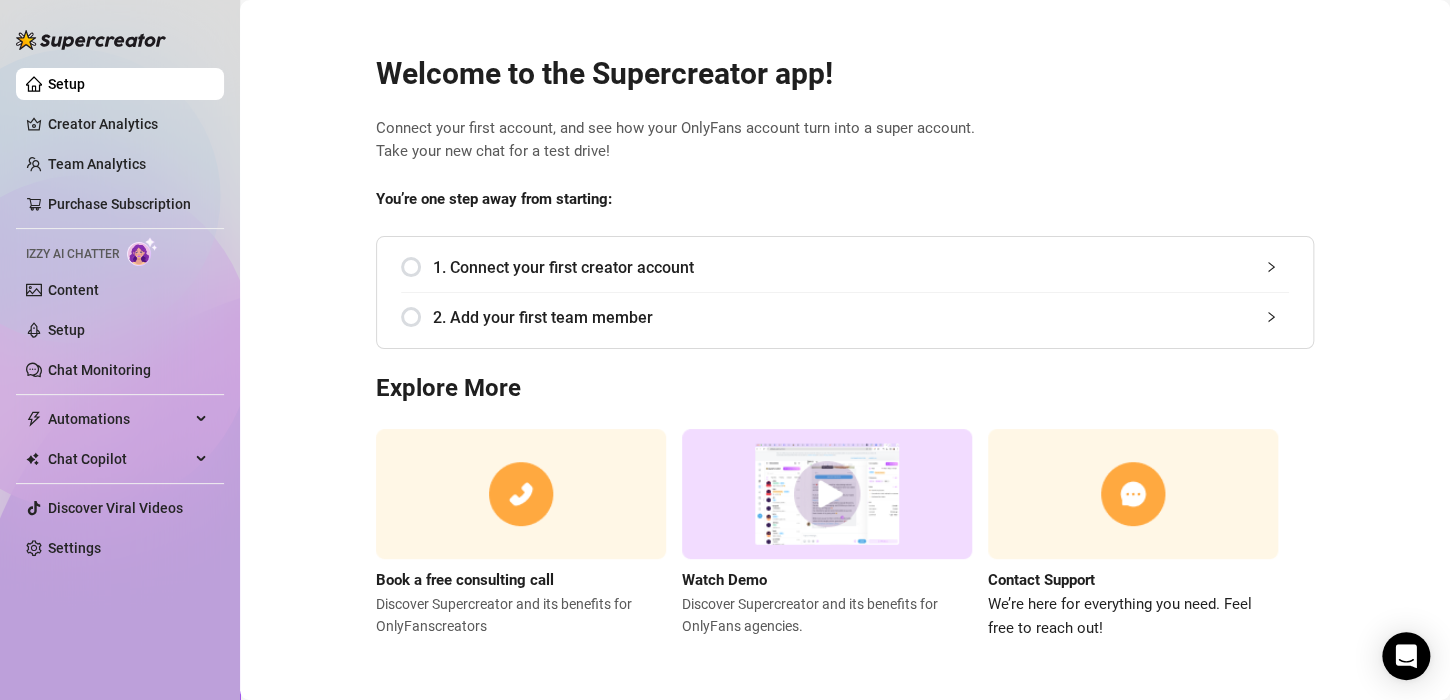 click on "2. Add your first team member" at bounding box center (845, 317) 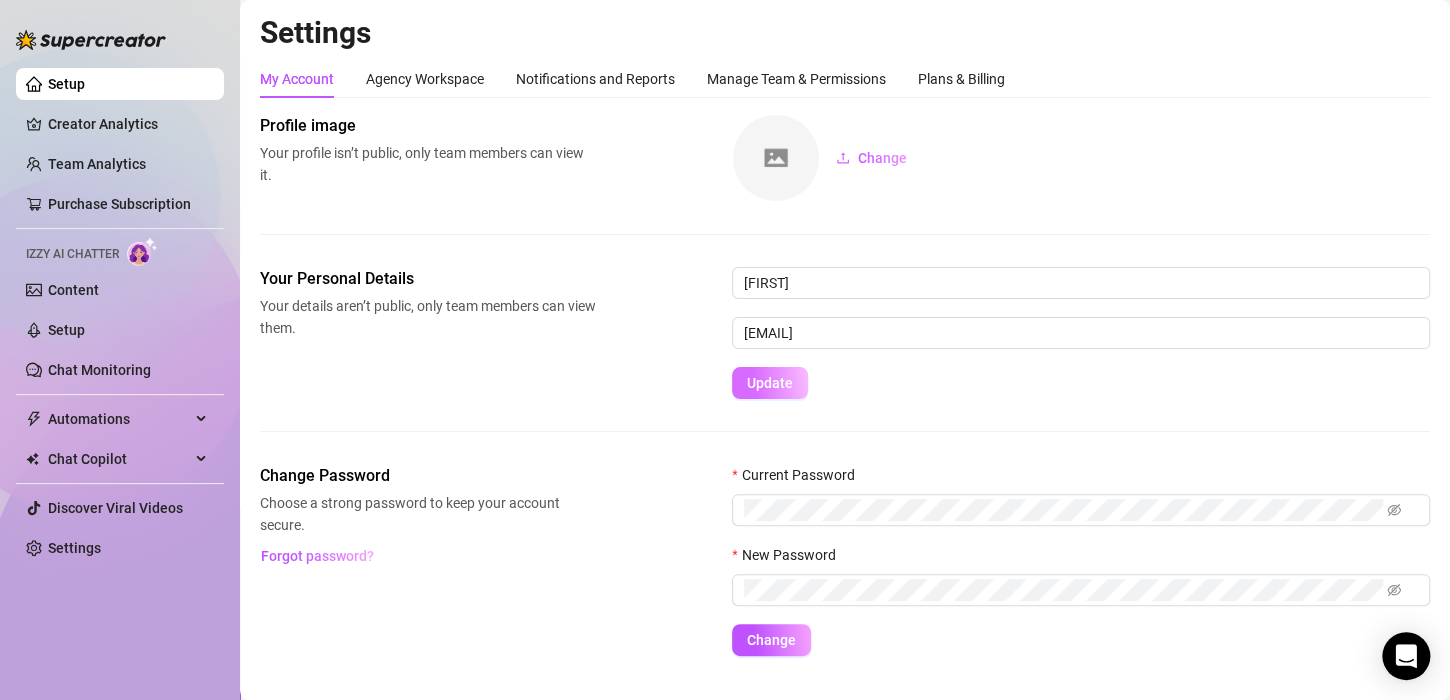 click on "Update" at bounding box center (770, 383) 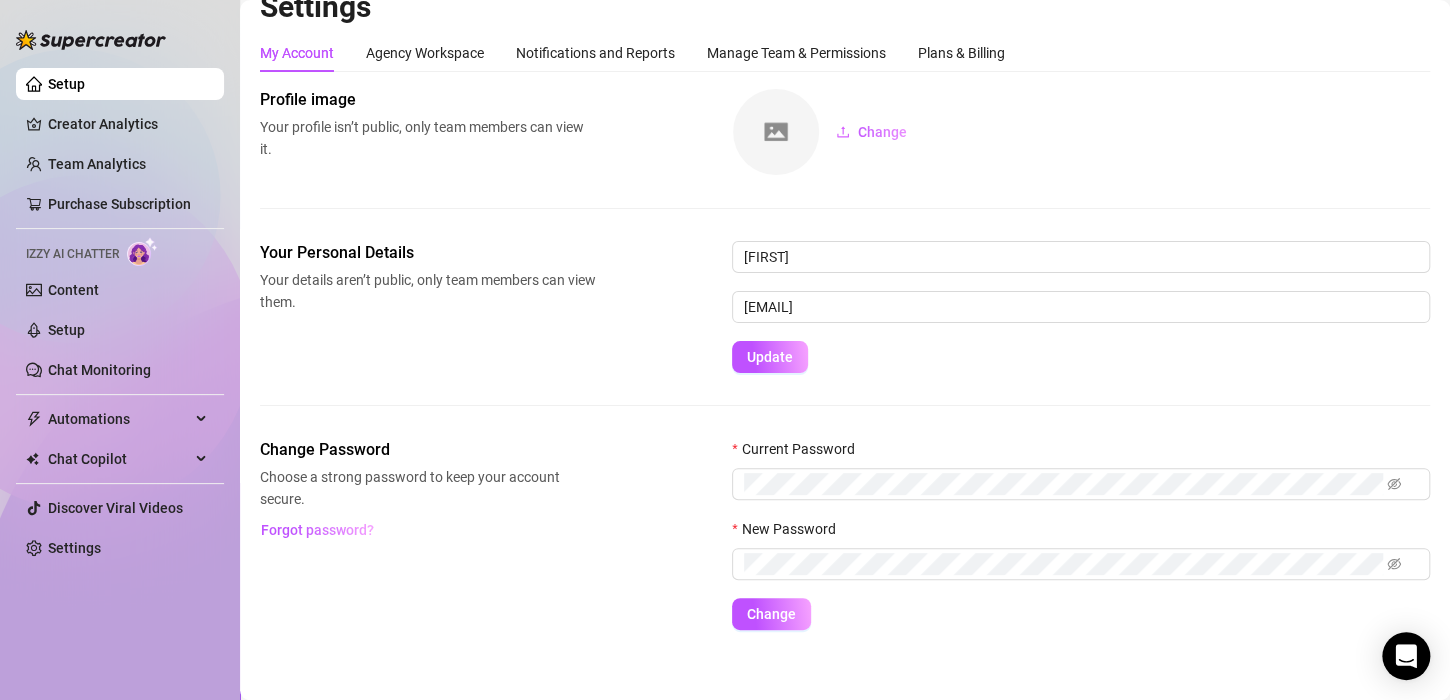 scroll, scrollTop: 40, scrollLeft: 0, axis: vertical 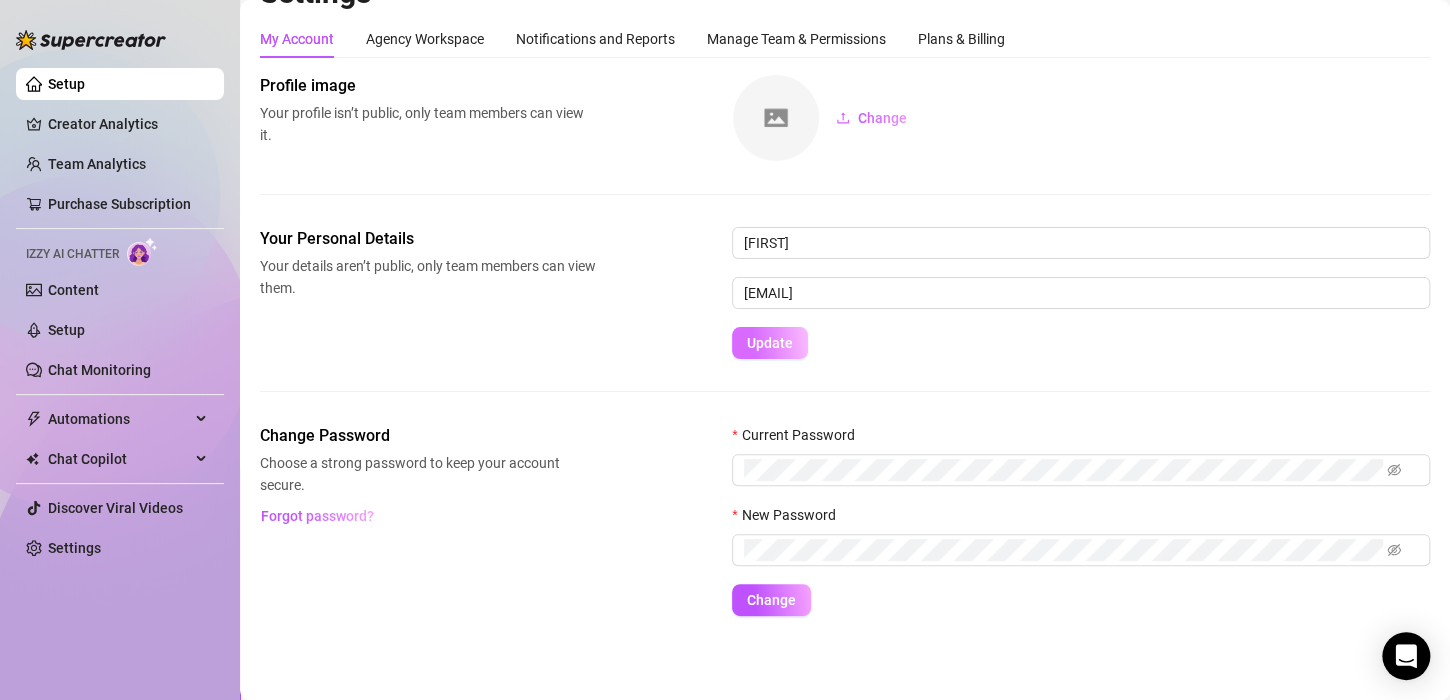 click on "Update" at bounding box center (770, 343) 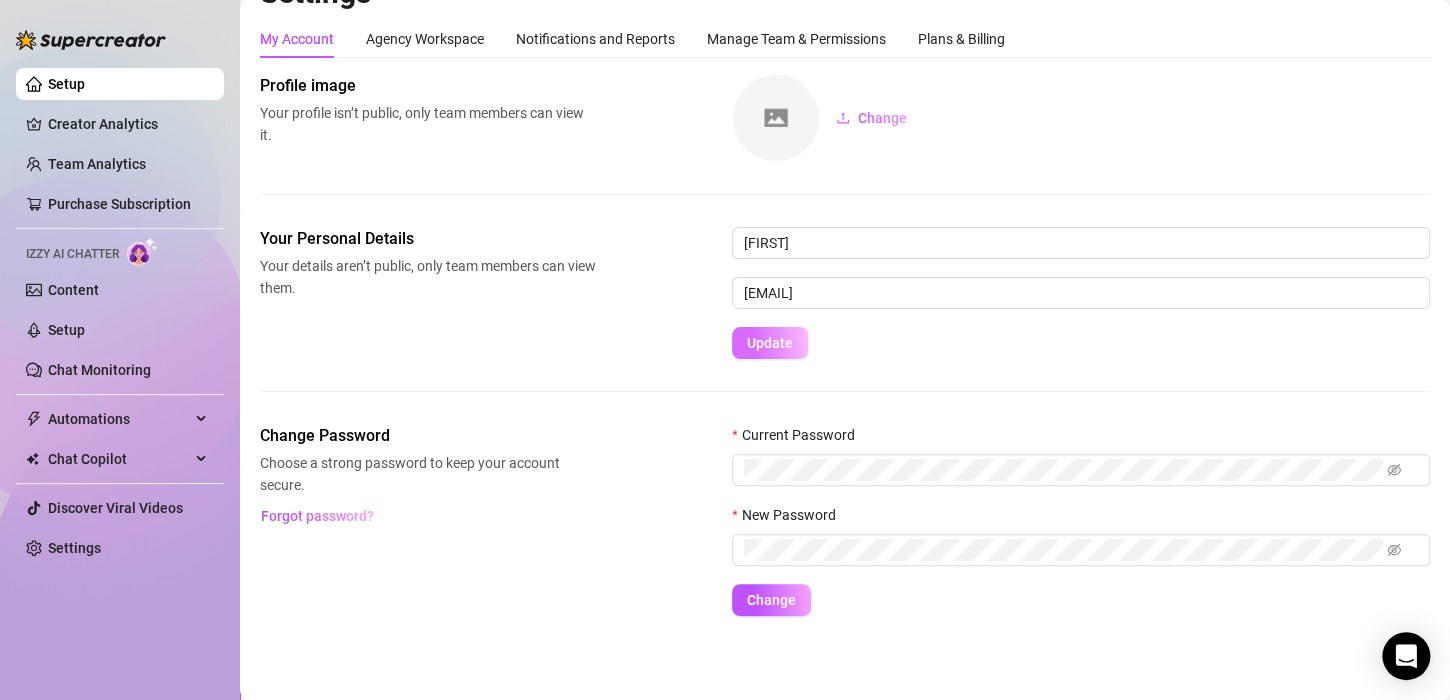 click on "Update" at bounding box center [770, 343] 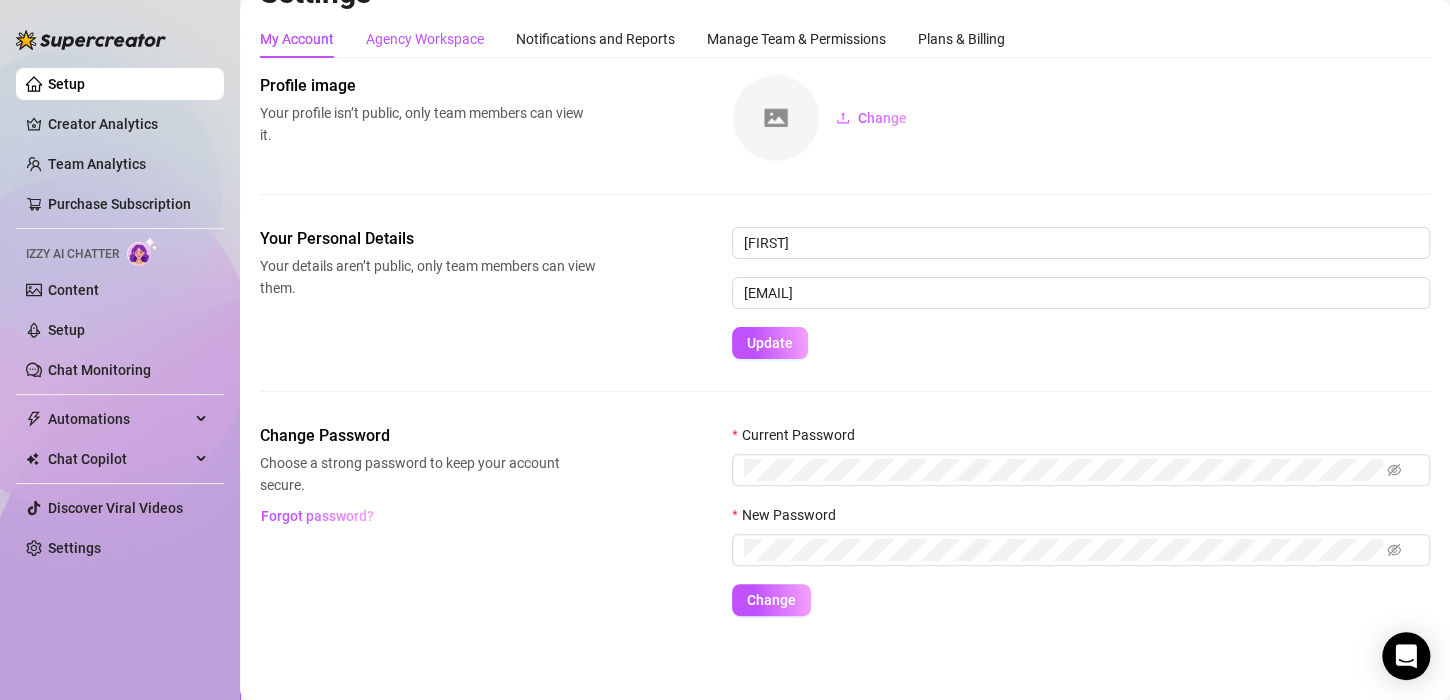 click on "Agency Workspace" at bounding box center [425, 39] 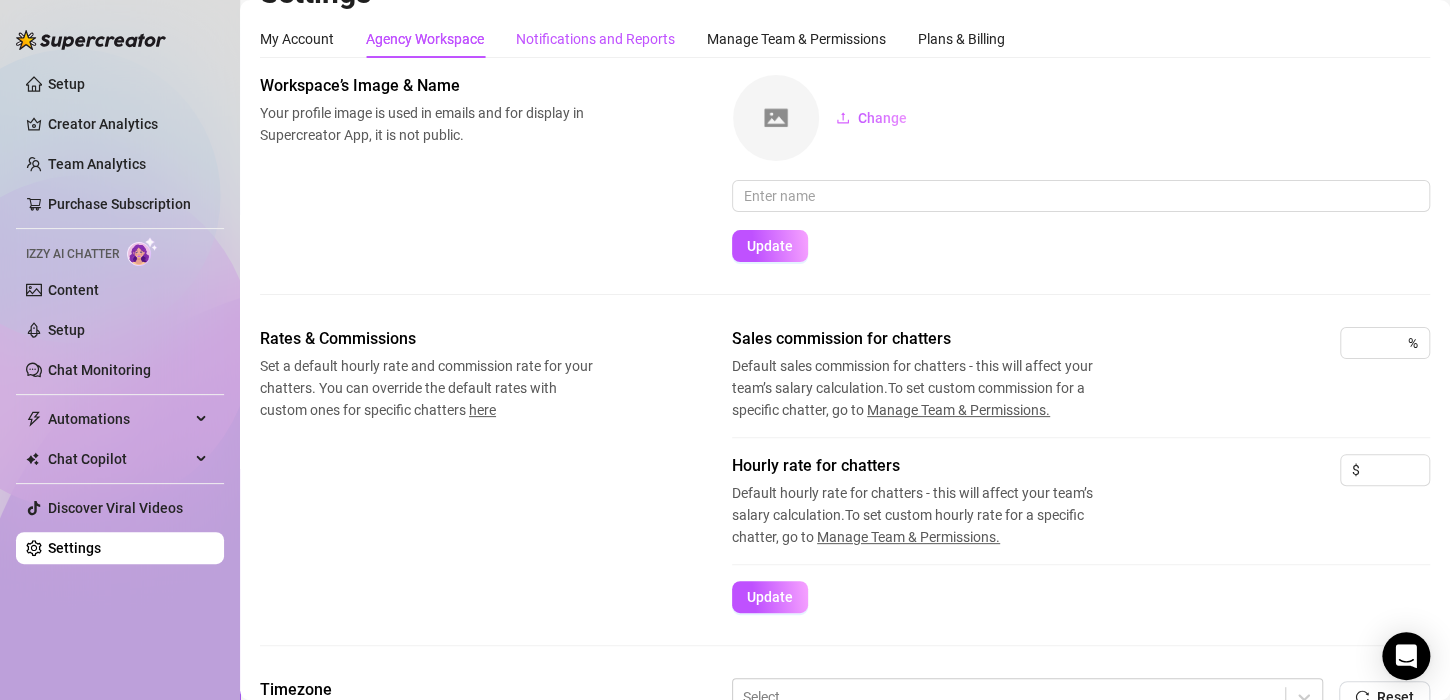 click on "Notifications and Reports" at bounding box center (595, 39) 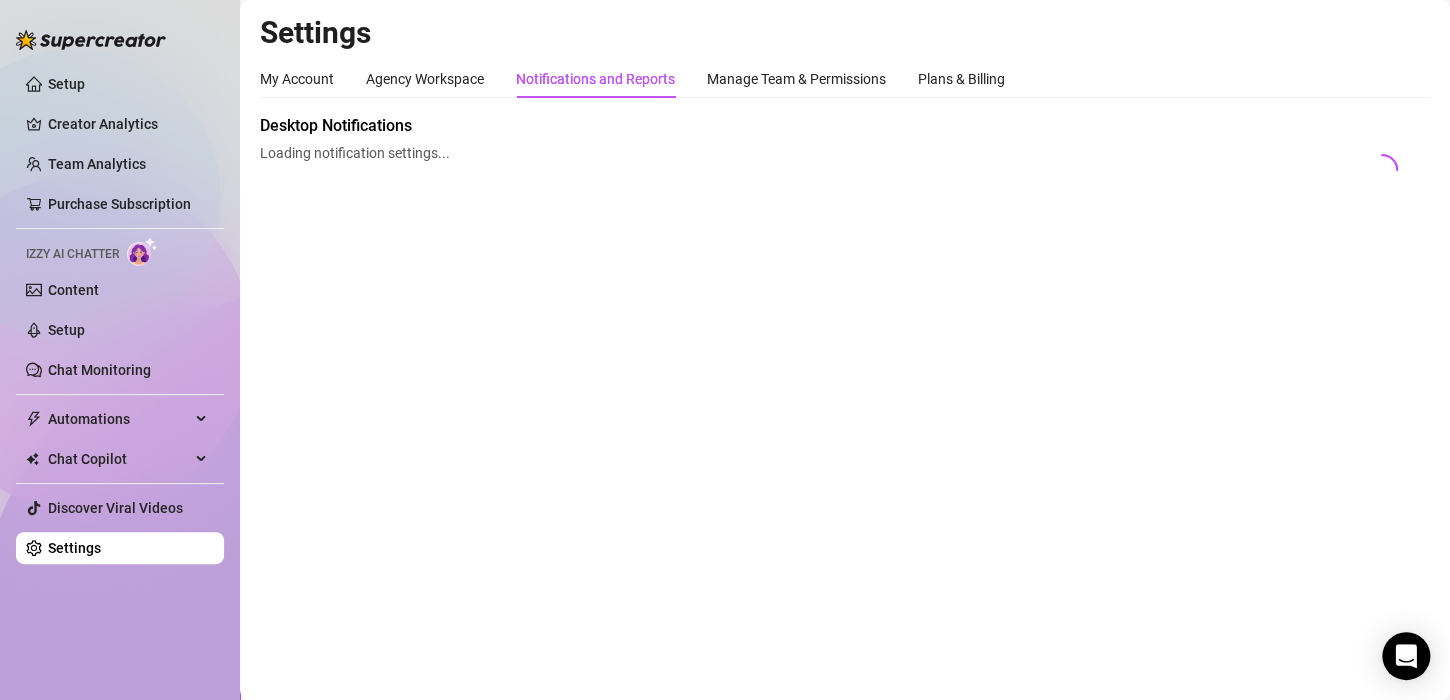 scroll, scrollTop: 0, scrollLeft: 0, axis: both 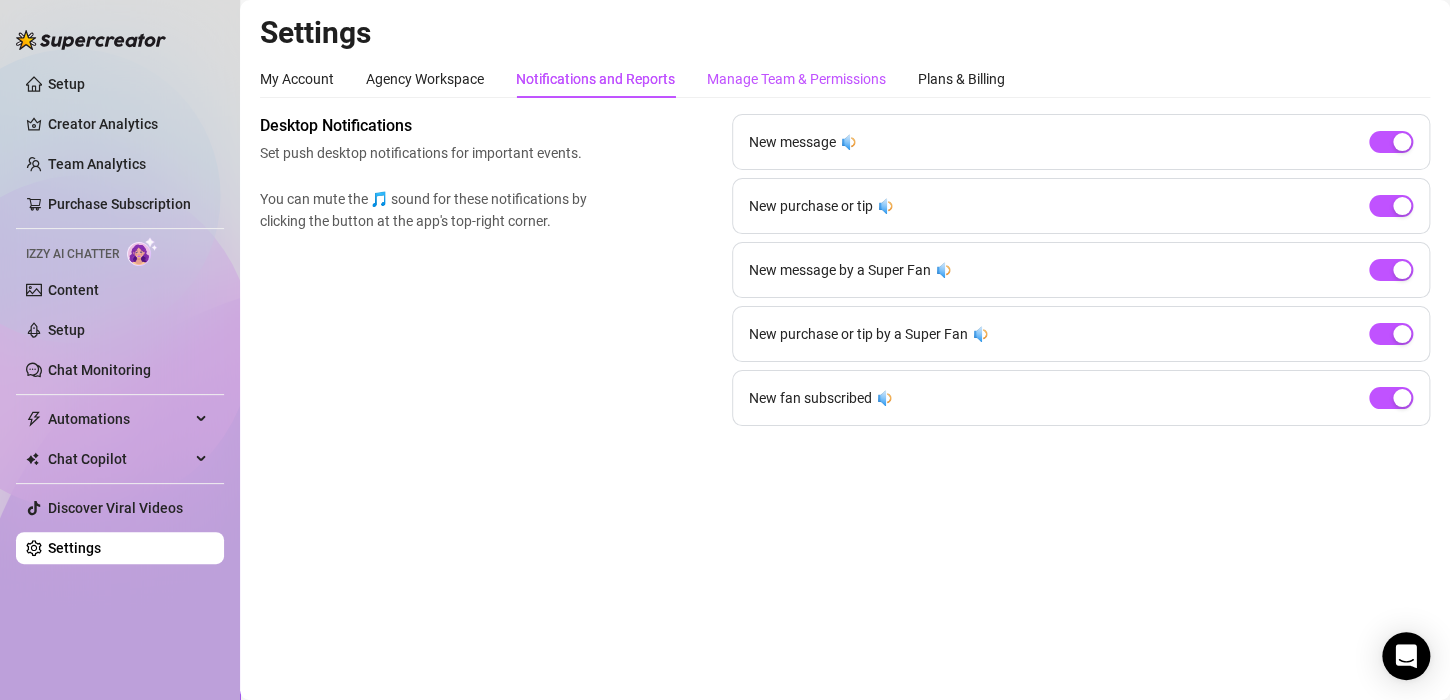 click on "Manage Team & Permissions" at bounding box center [796, 79] 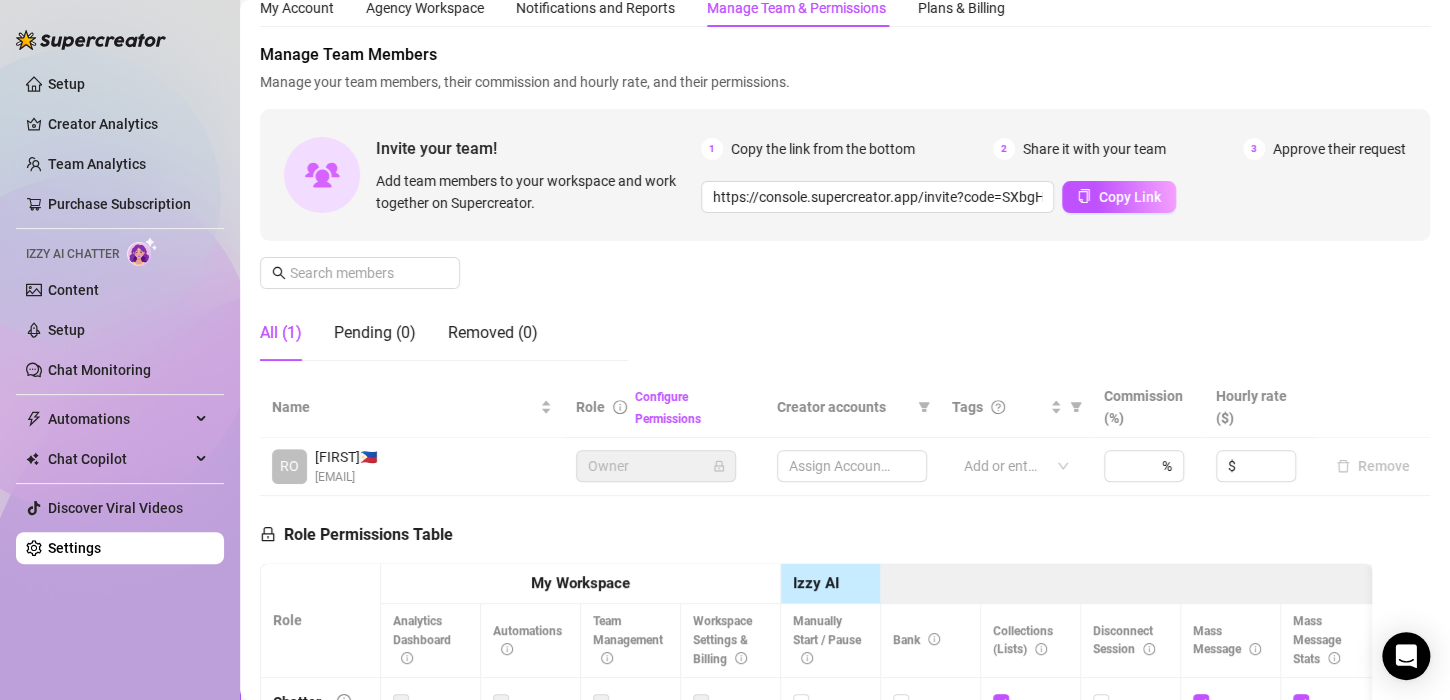 scroll, scrollTop: 500, scrollLeft: 0, axis: vertical 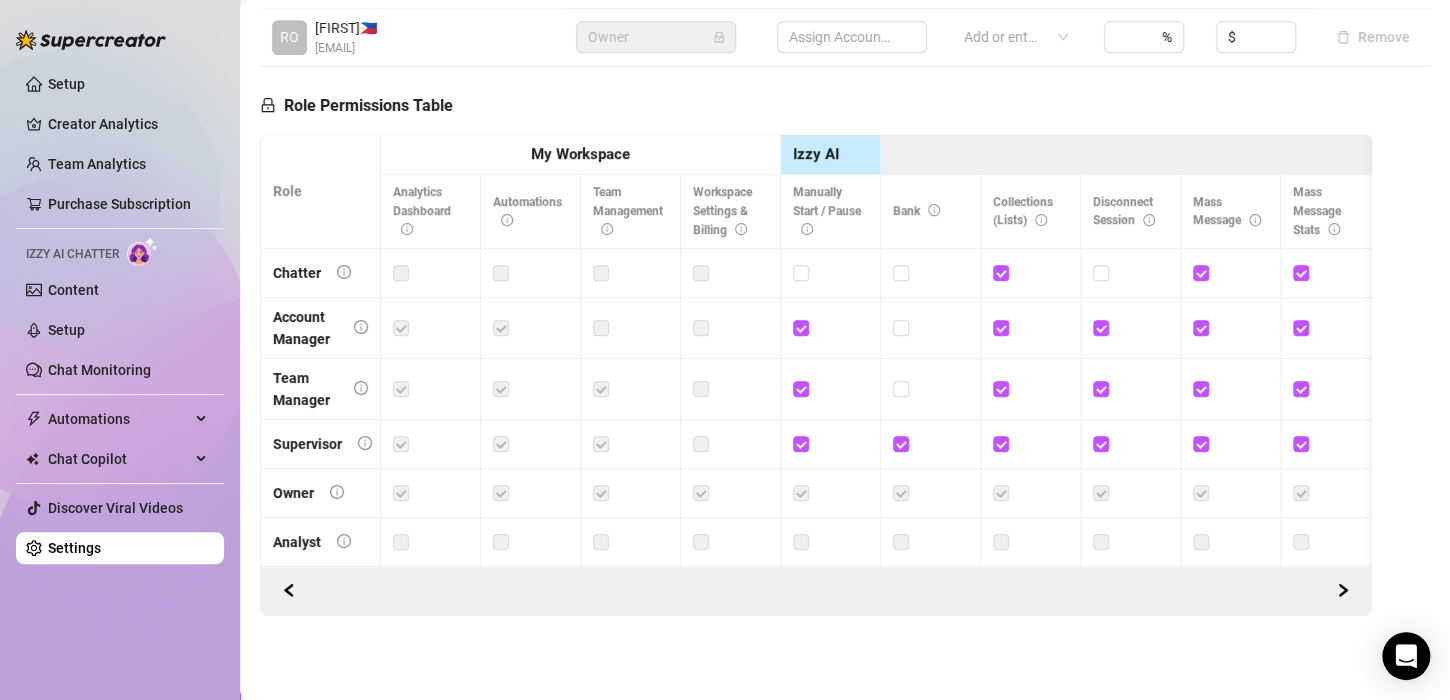 click at bounding box center (830, 273) 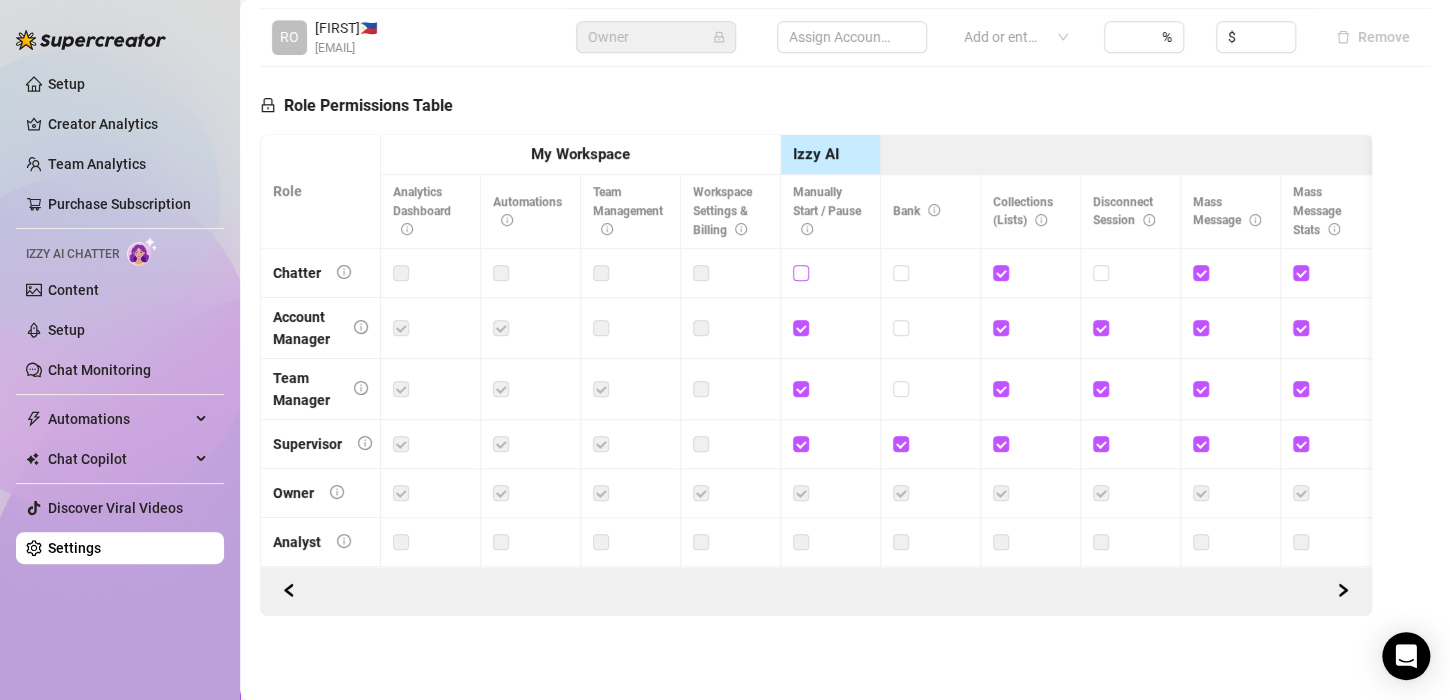 click at bounding box center [800, 272] 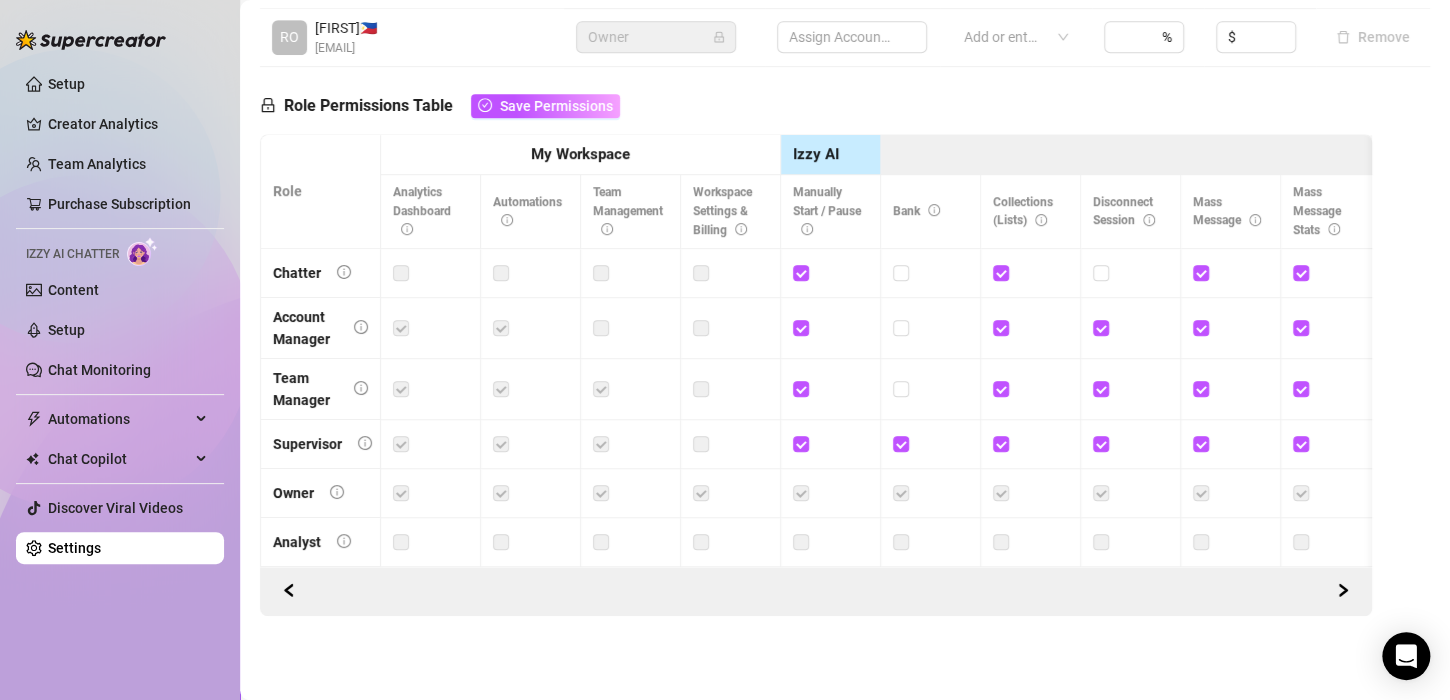 click at bounding box center [601, 273] 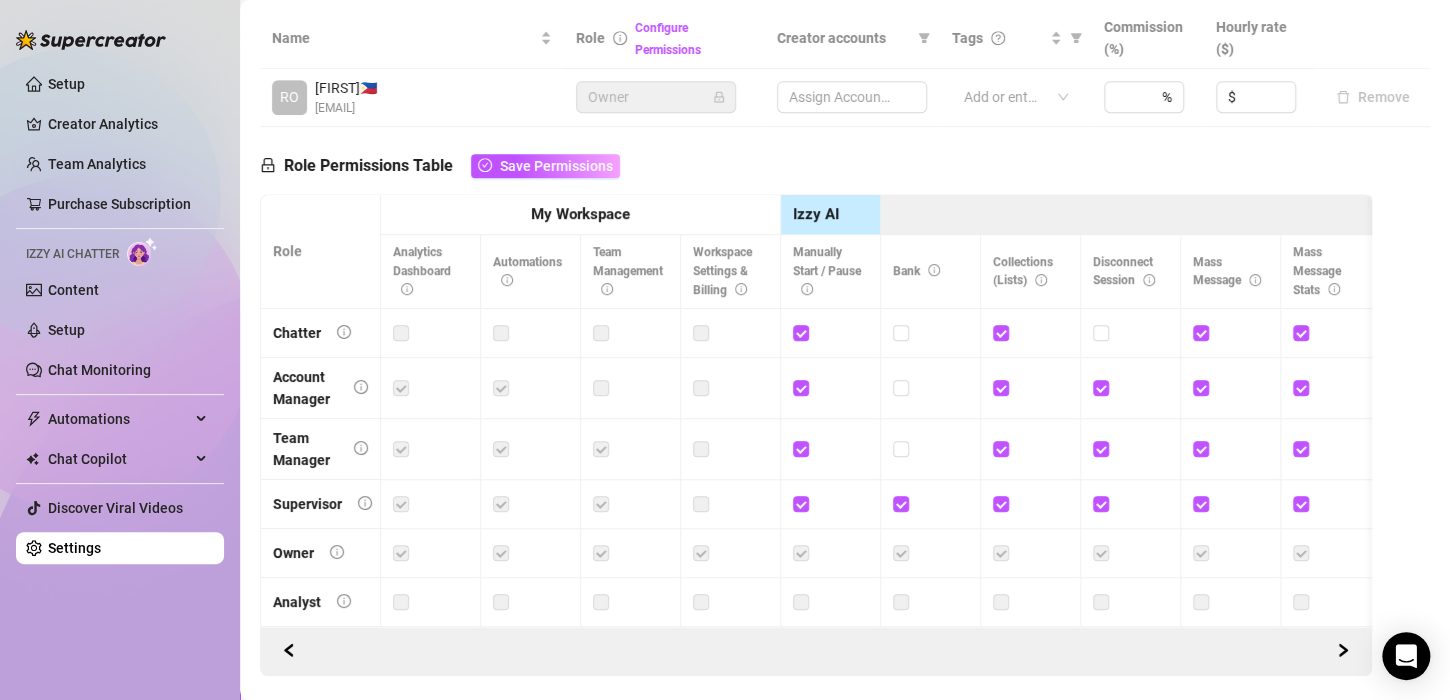 scroll, scrollTop: 500, scrollLeft: 0, axis: vertical 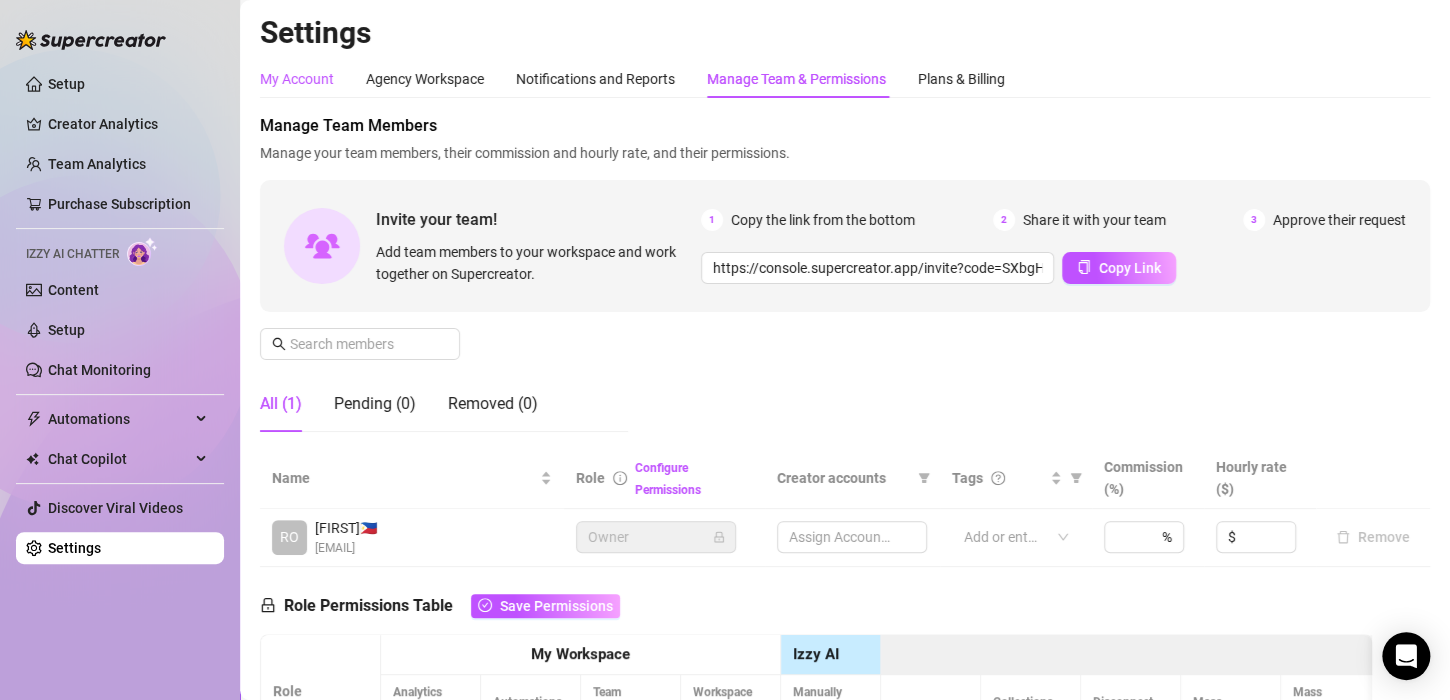 click on "My Account" at bounding box center [297, 79] 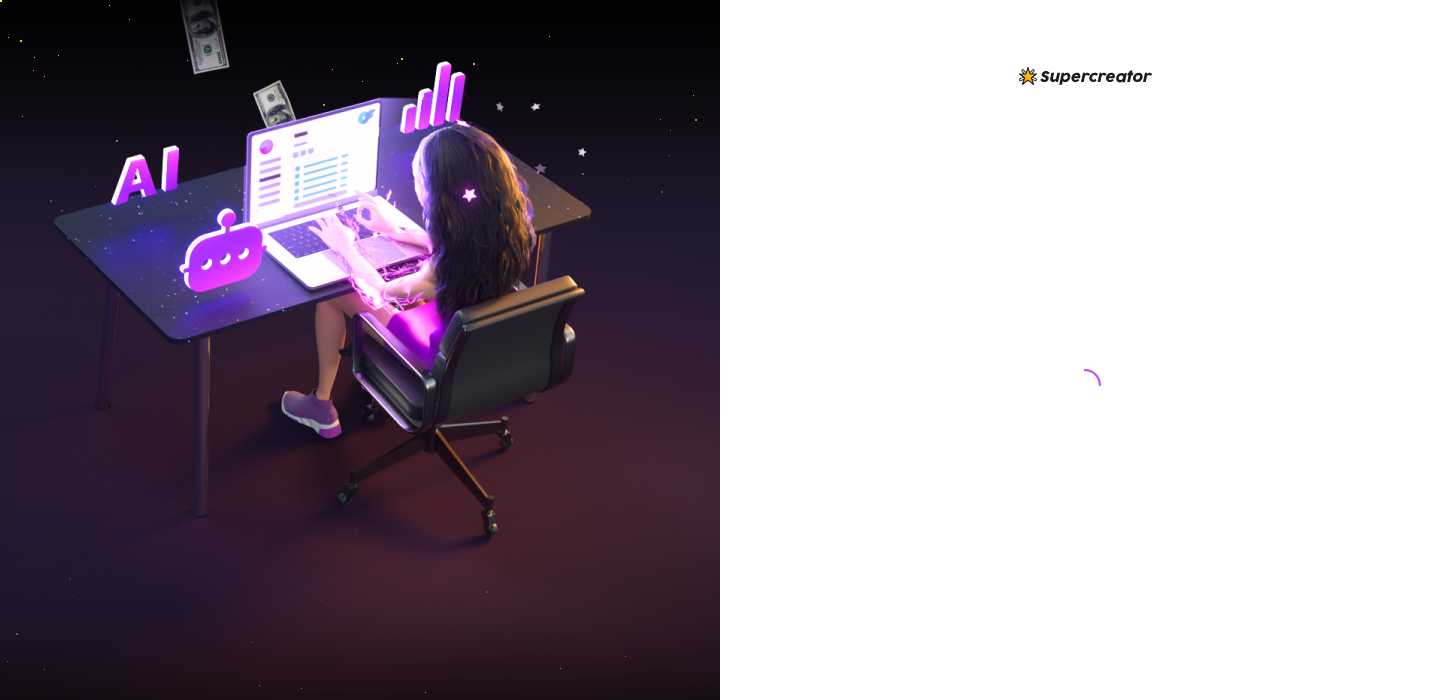 scroll, scrollTop: 0, scrollLeft: 0, axis: both 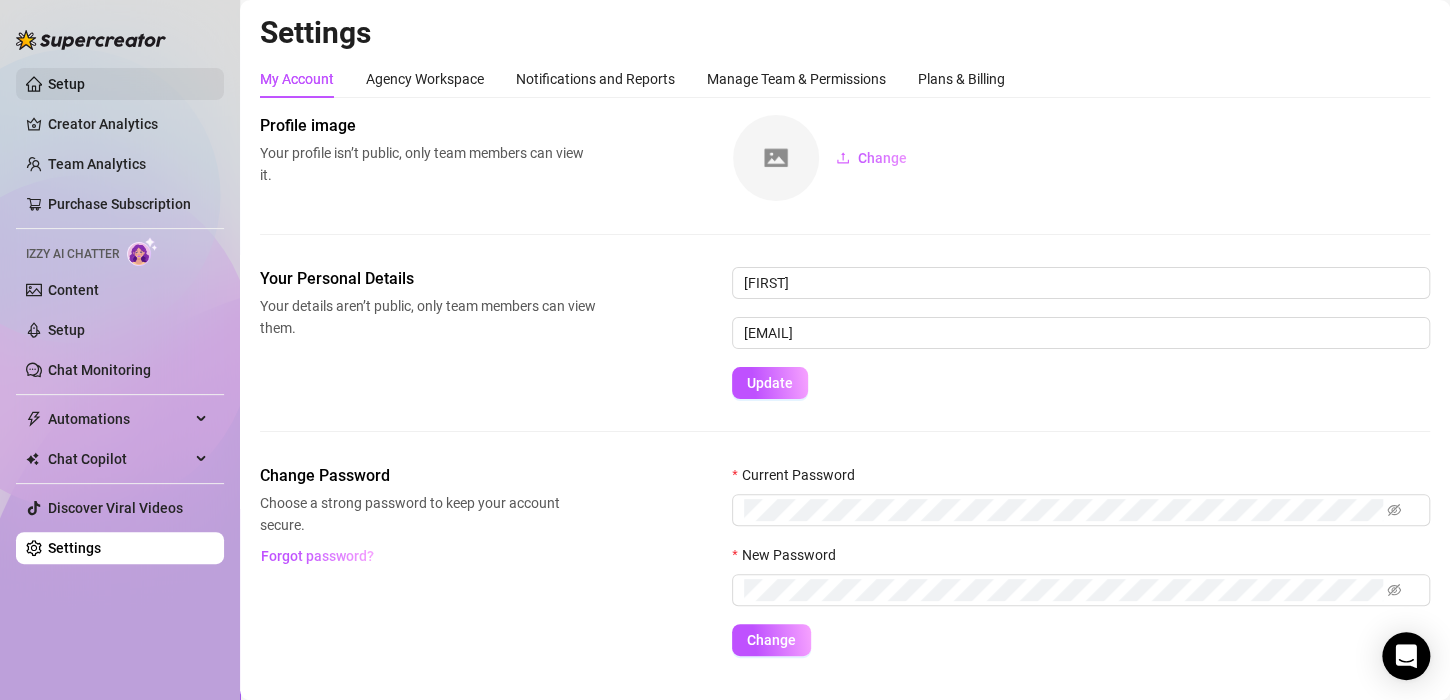 click on "Setup" at bounding box center (66, 84) 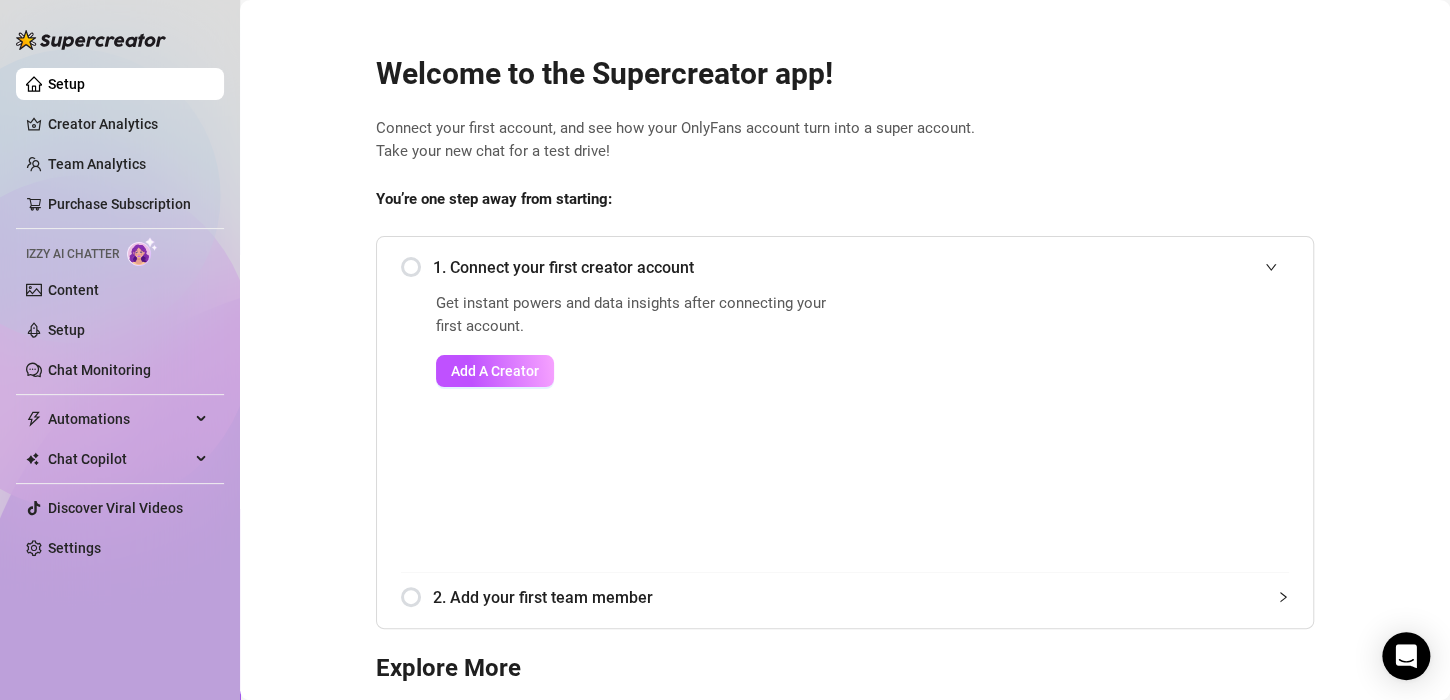 click on "Welcome to the Supercreator app! Connect your first account, and see how your OnlyFans account turn into a super account. Take your new chat for a test drive! You’re one step away from starting: 1. Connect your first creator account Get instant powers and data insights after connecting your first account. Add A Creator 2. Add your first team member Explore More Book a free consulting call Discover Supercreator and its benefits for OnlyFans  creators Watch Demo Discover Supercreator and its benefits for OnlyFans agencies. Contact Support We’re here for everything you need. Feel free to reach out!" at bounding box center (845, 475) 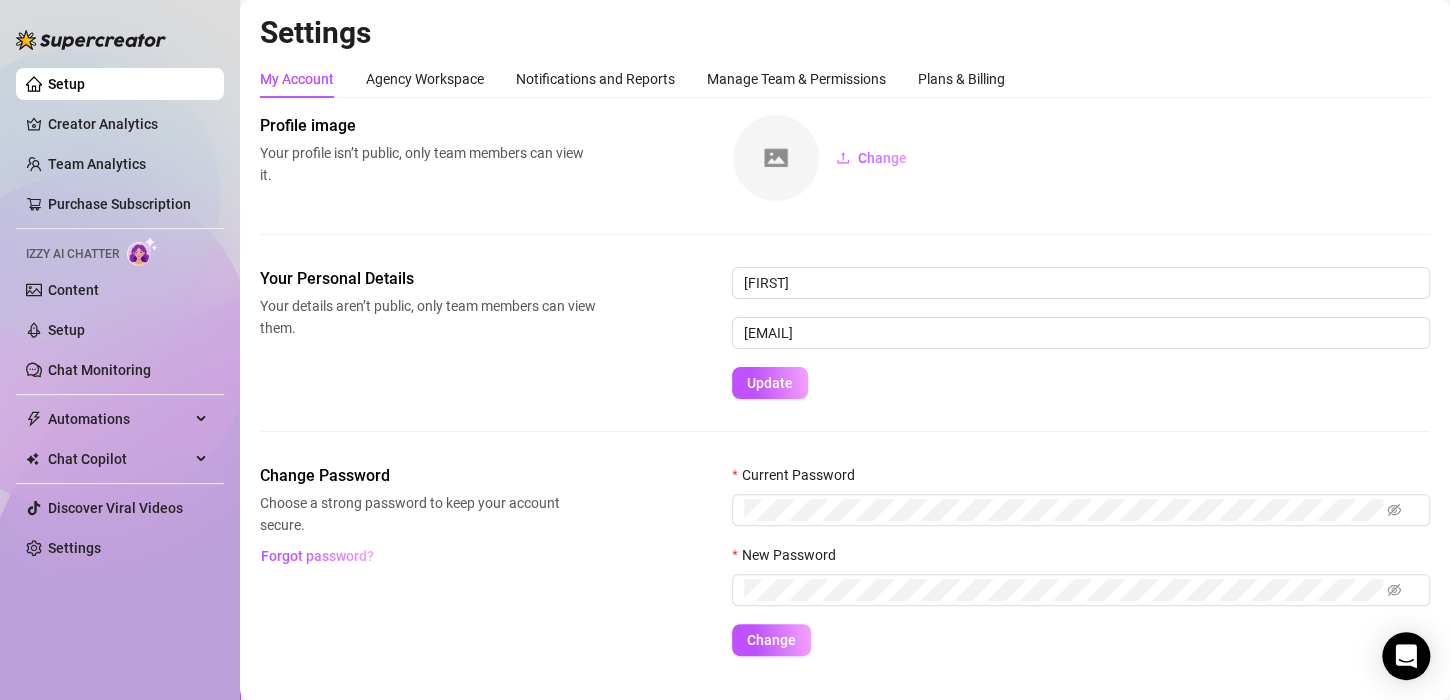 scroll, scrollTop: 0, scrollLeft: 0, axis: both 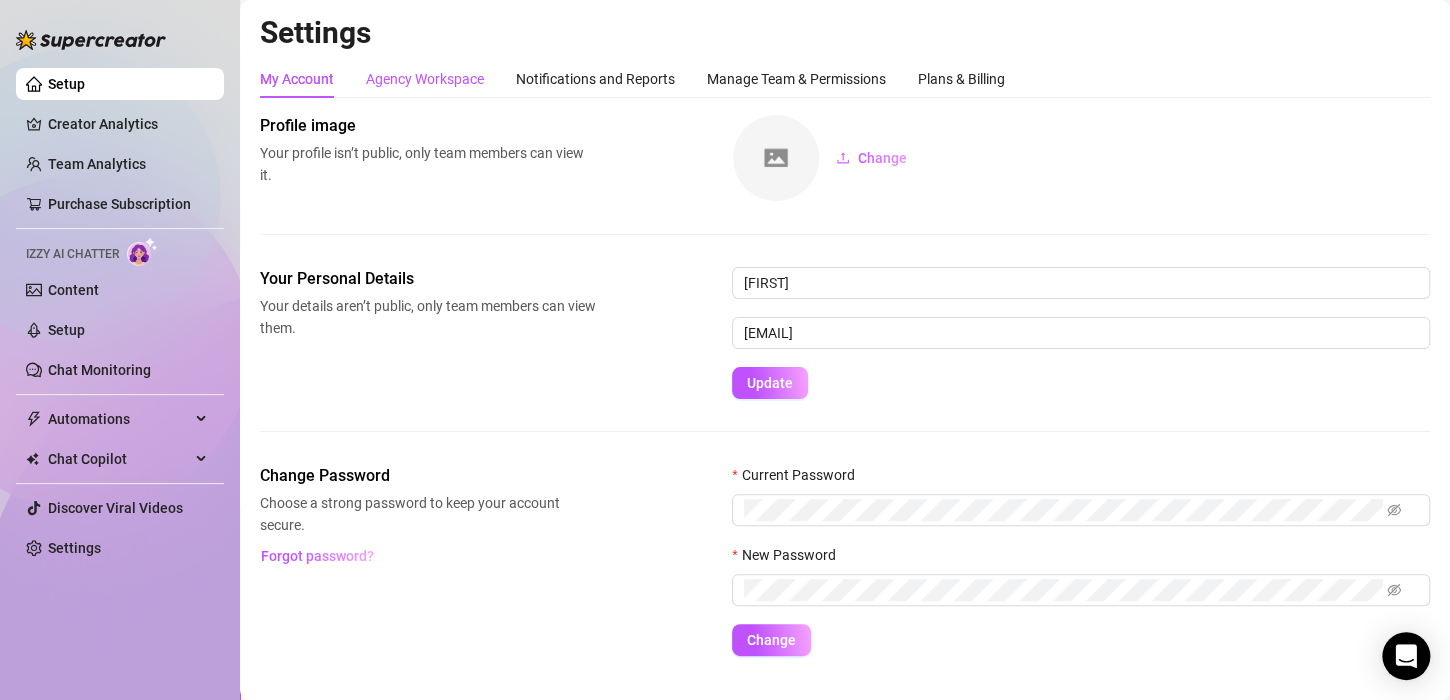 click on "Agency Workspace" at bounding box center (425, 79) 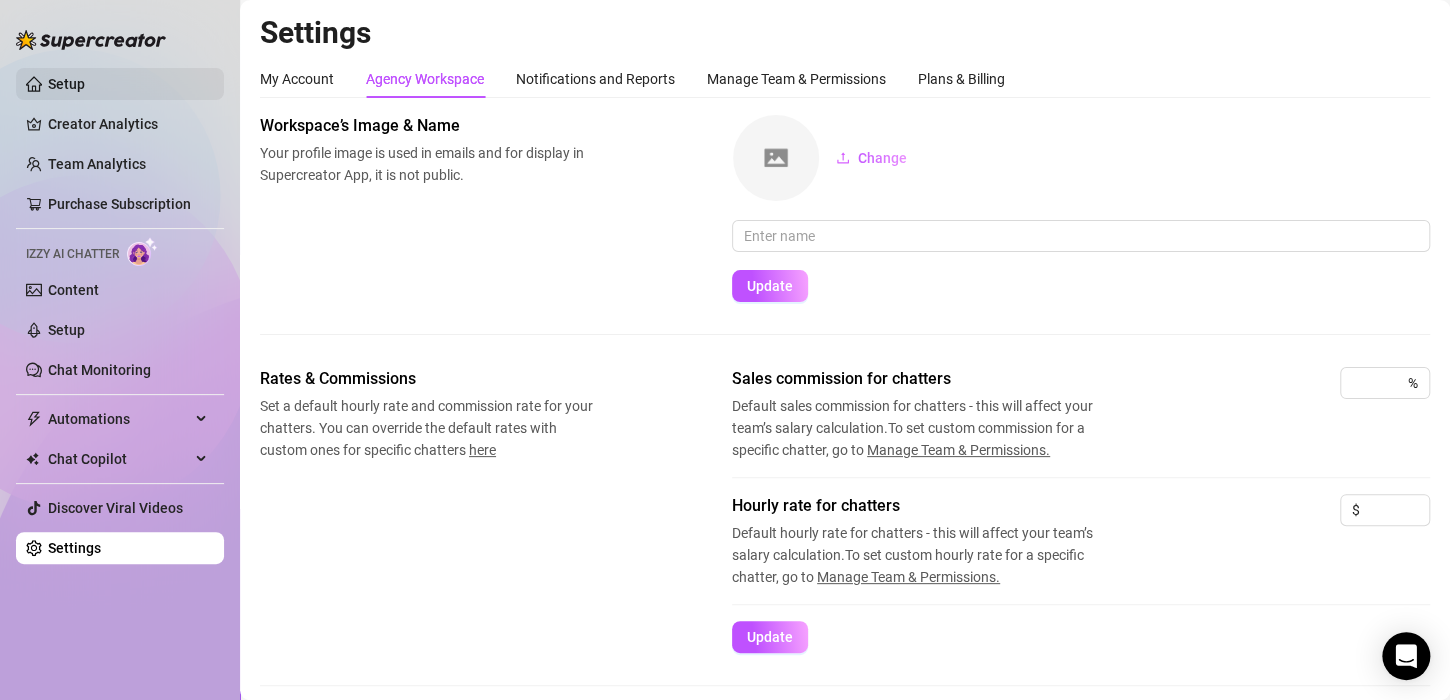 click on "Setup" at bounding box center [66, 84] 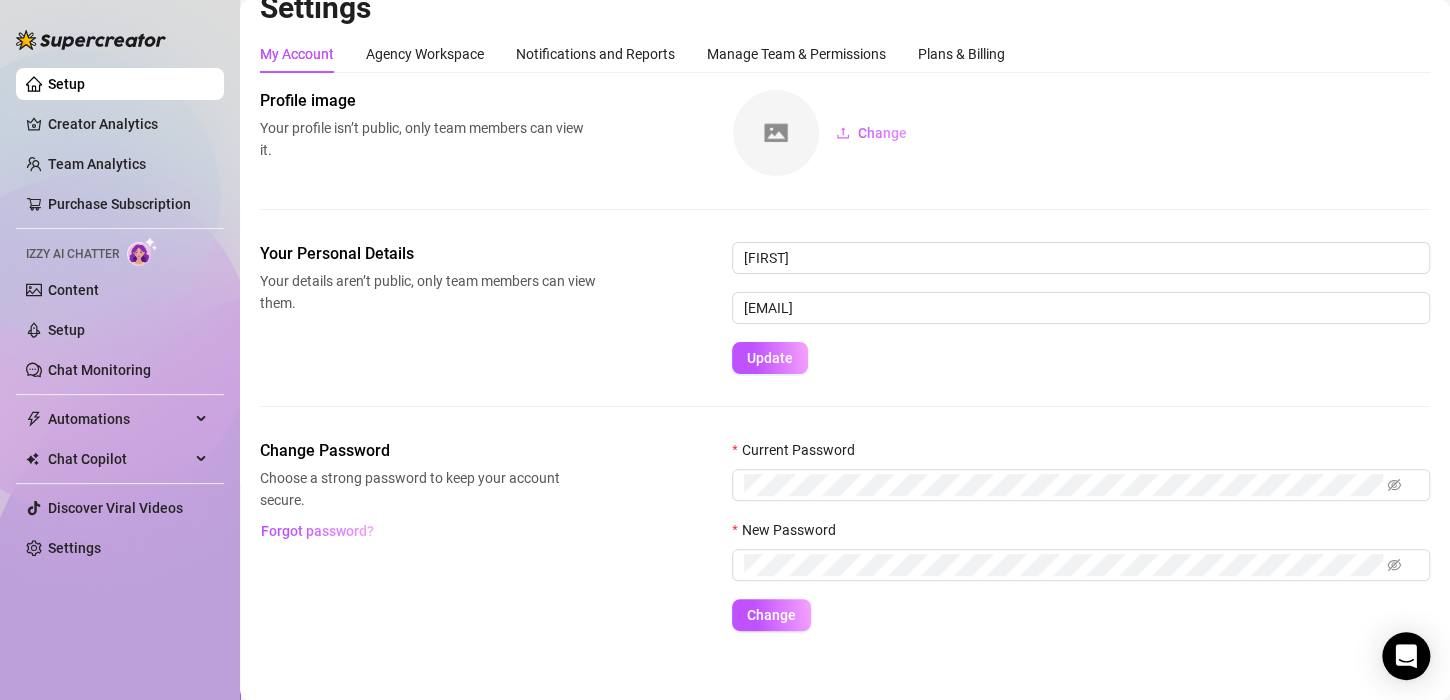 scroll, scrollTop: 40, scrollLeft: 0, axis: vertical 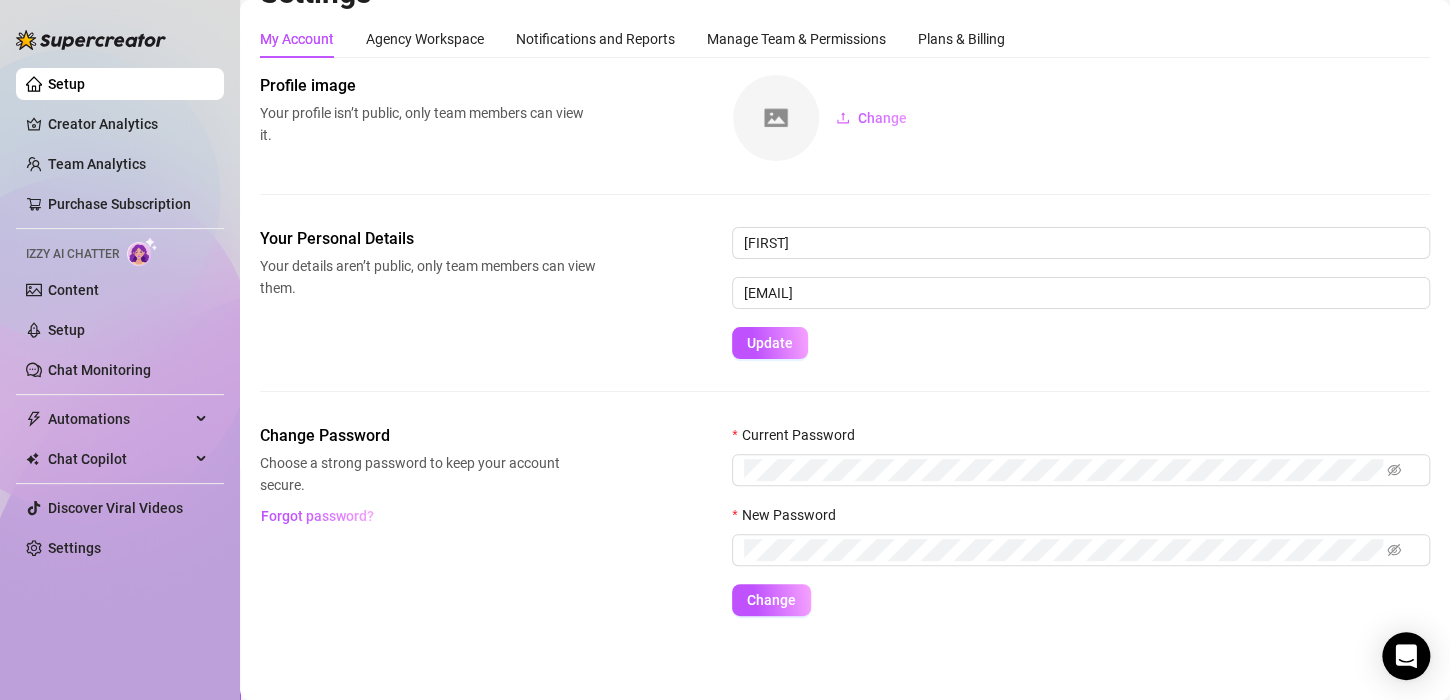 click on "Current Password" at bounding box center [1081, 439] 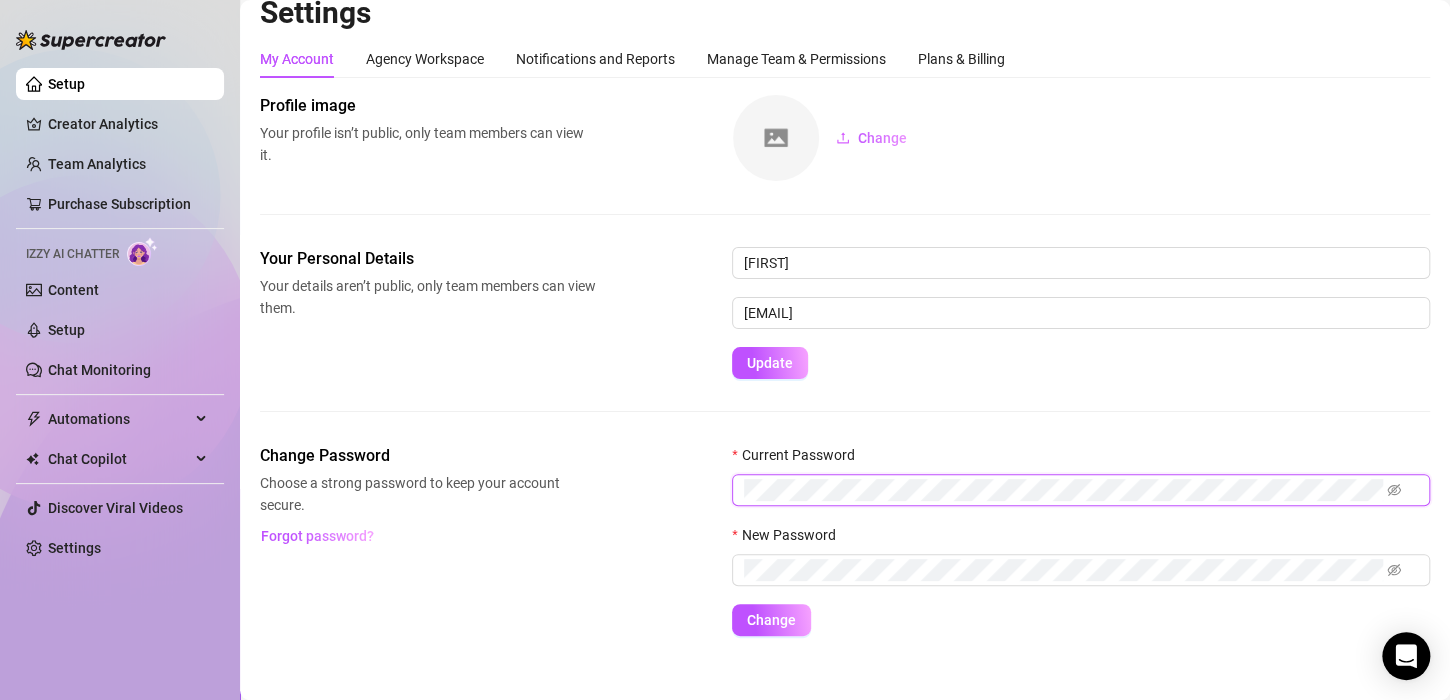 scroll, scrollTop: 0, scrollLeft: 0, axis: both 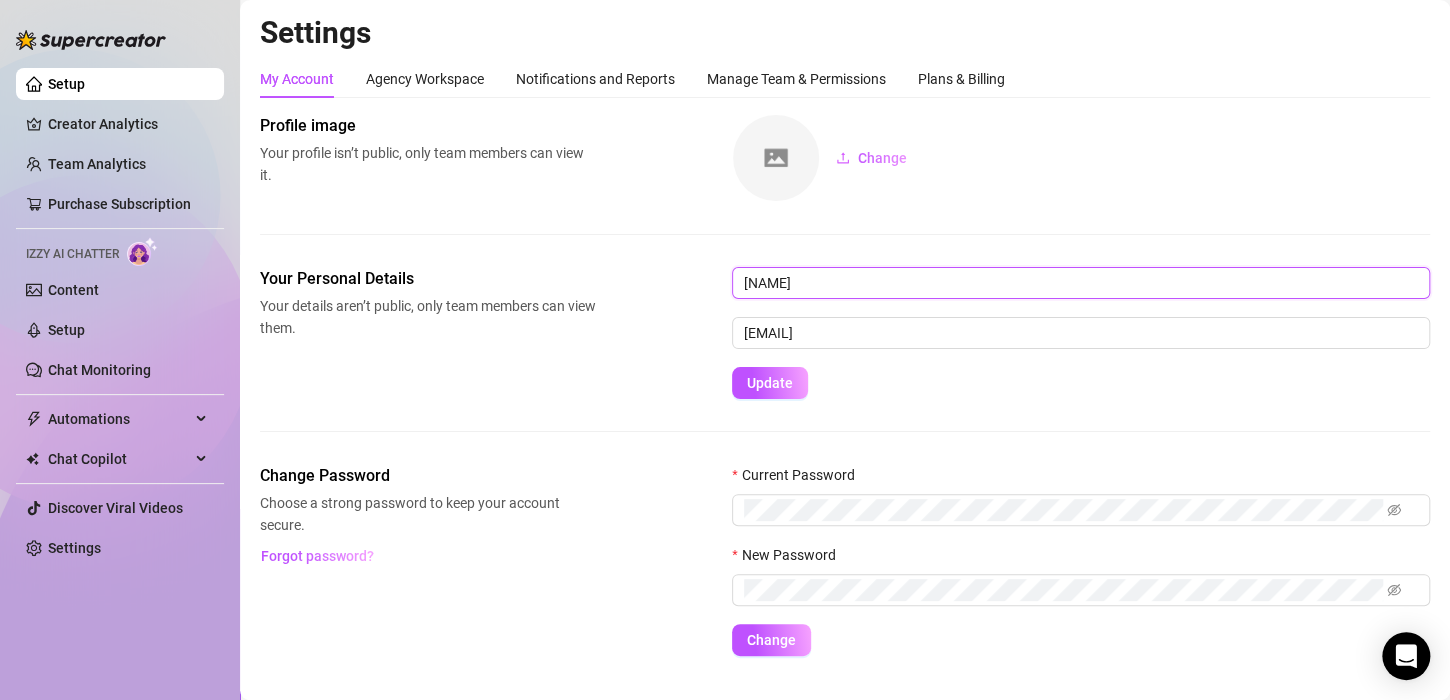 click on "[FIRST]" at bounding box center [1081, 283] 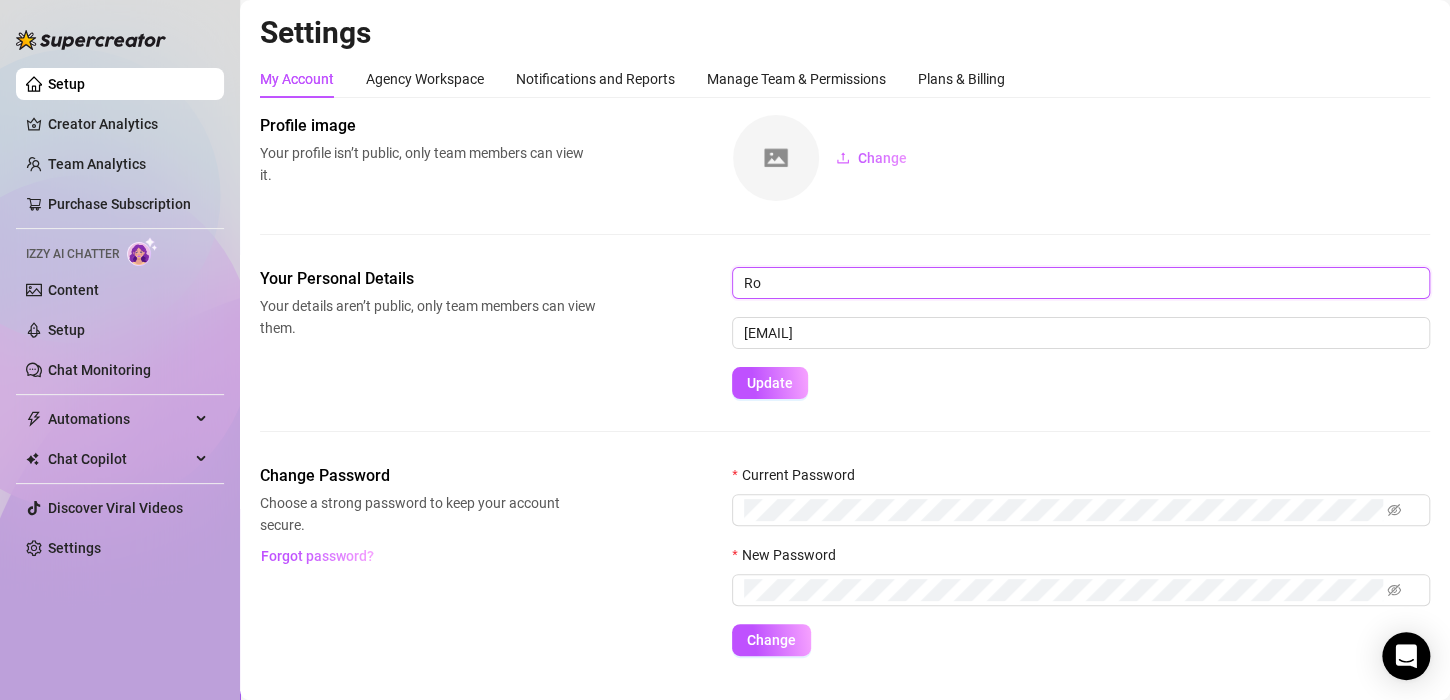 type on "R" 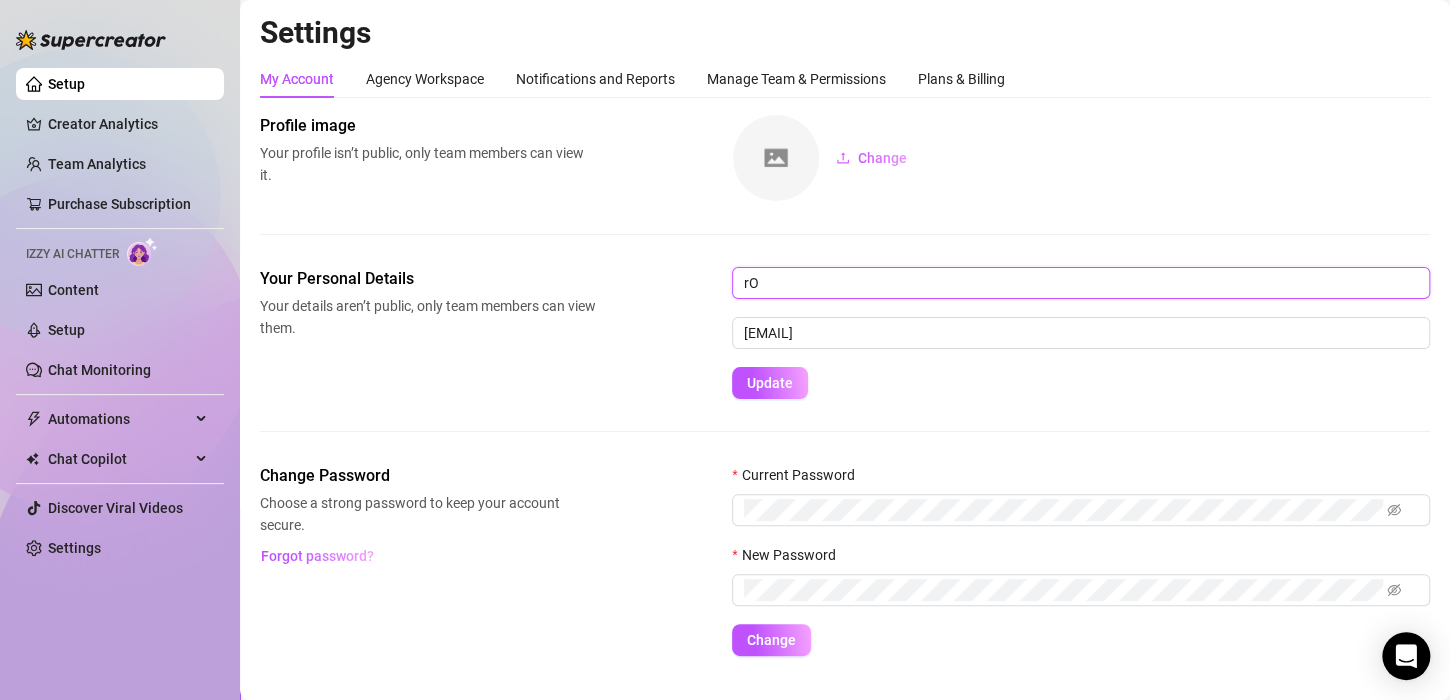 type on "r" 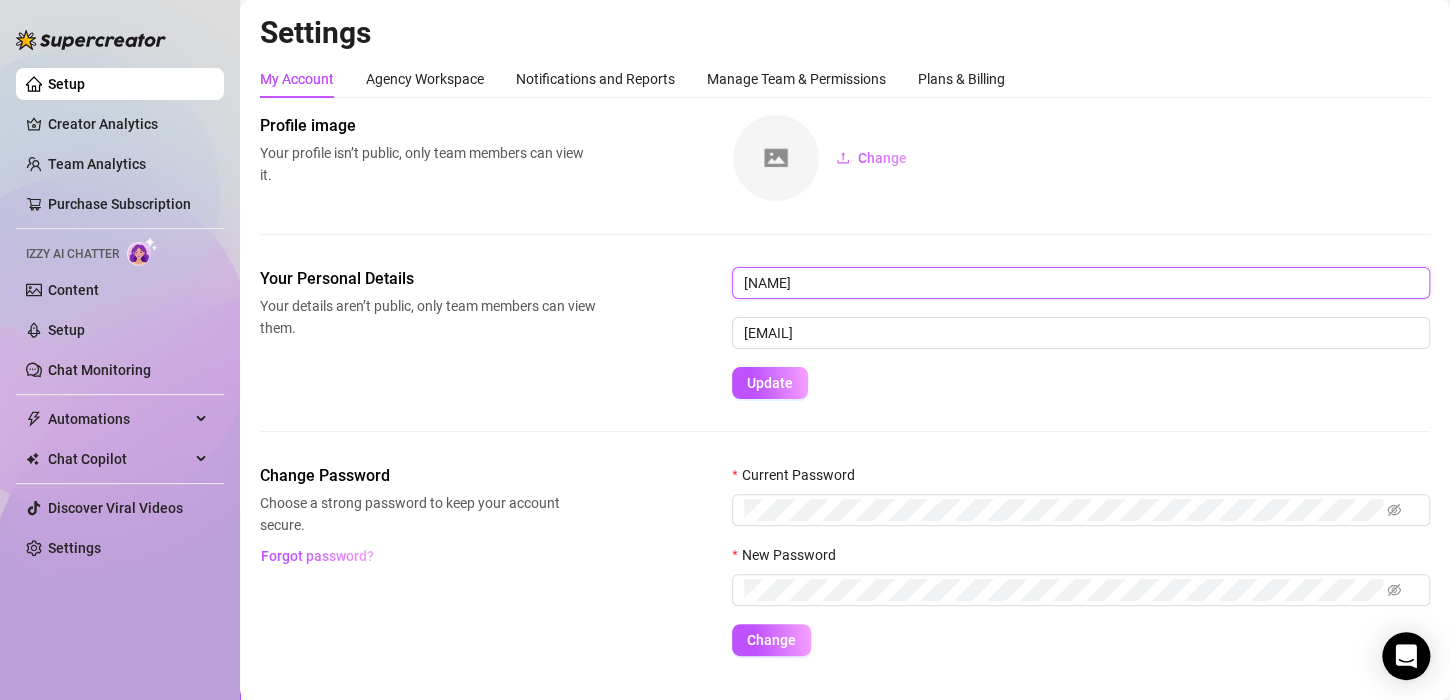 type on "[FIRST]" 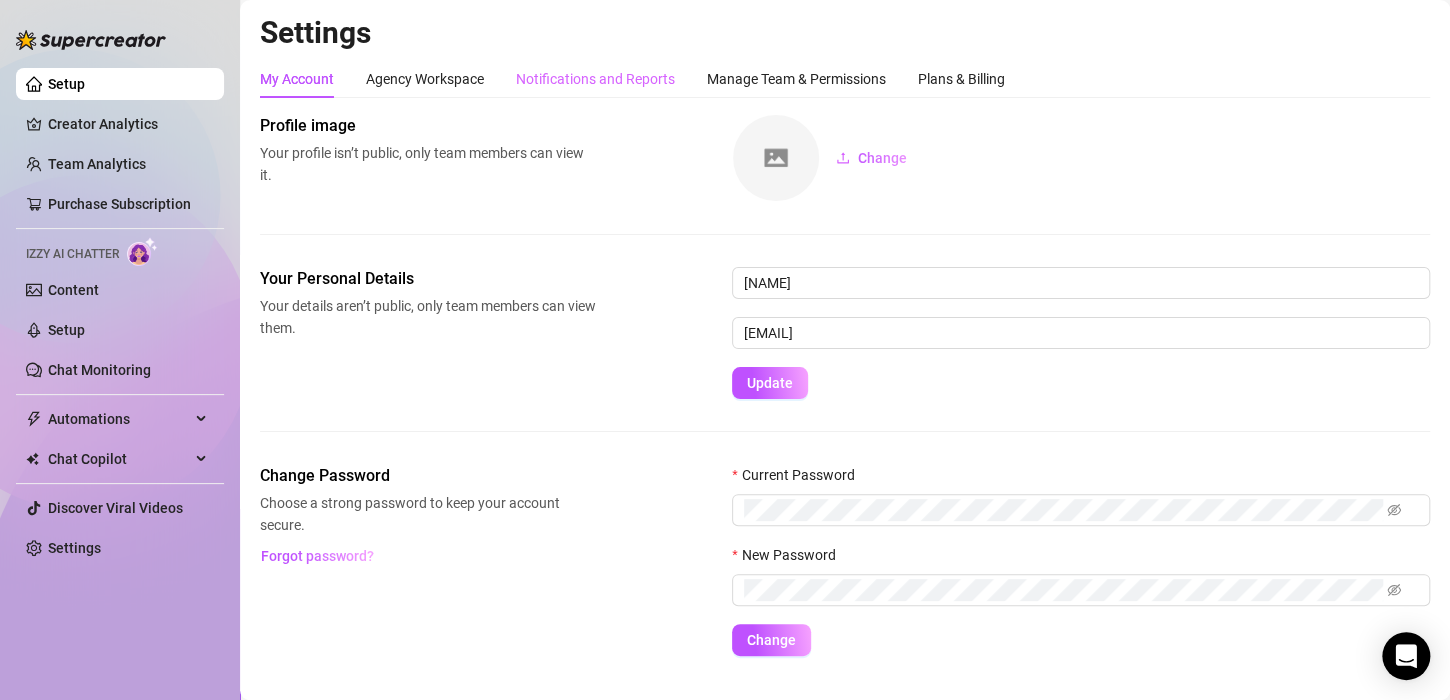 click on "Notifications and Reports" at bounding box center (595, 79) 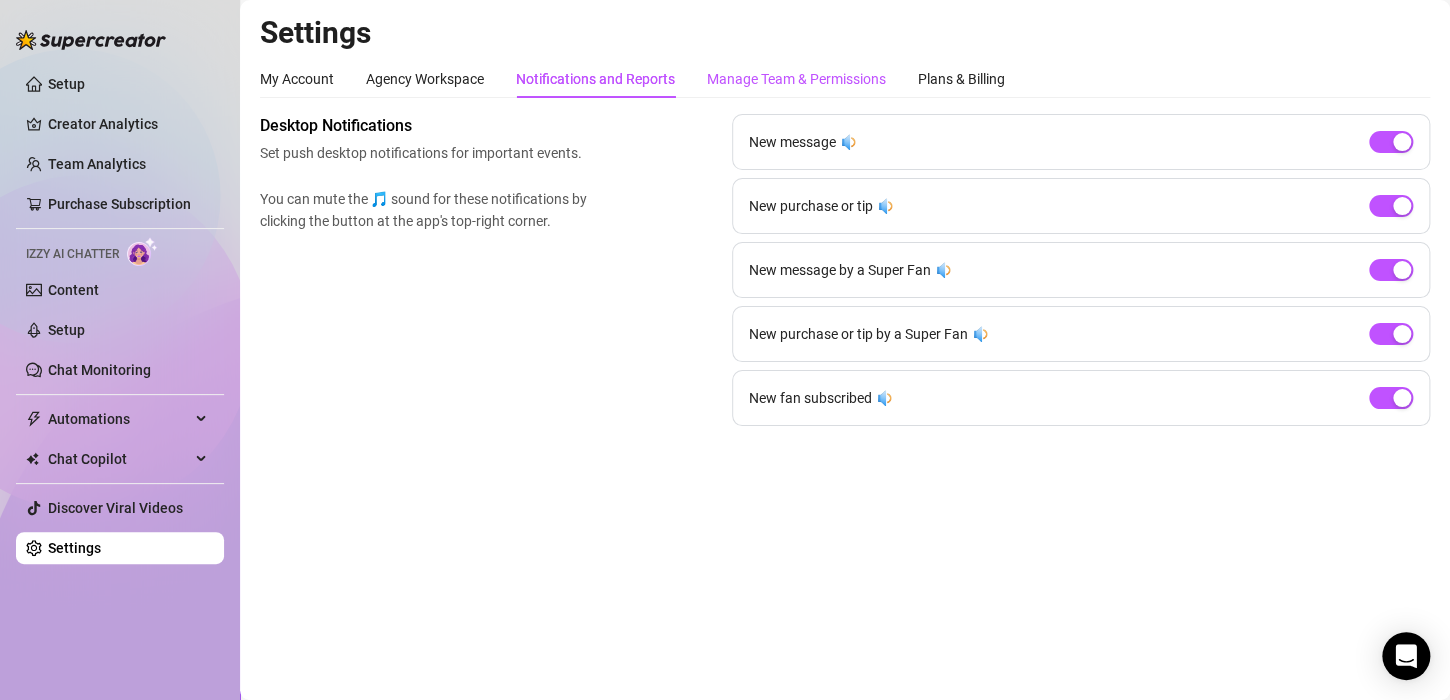click on "Manage Team & Permissions" at bounding box center (796, 79) 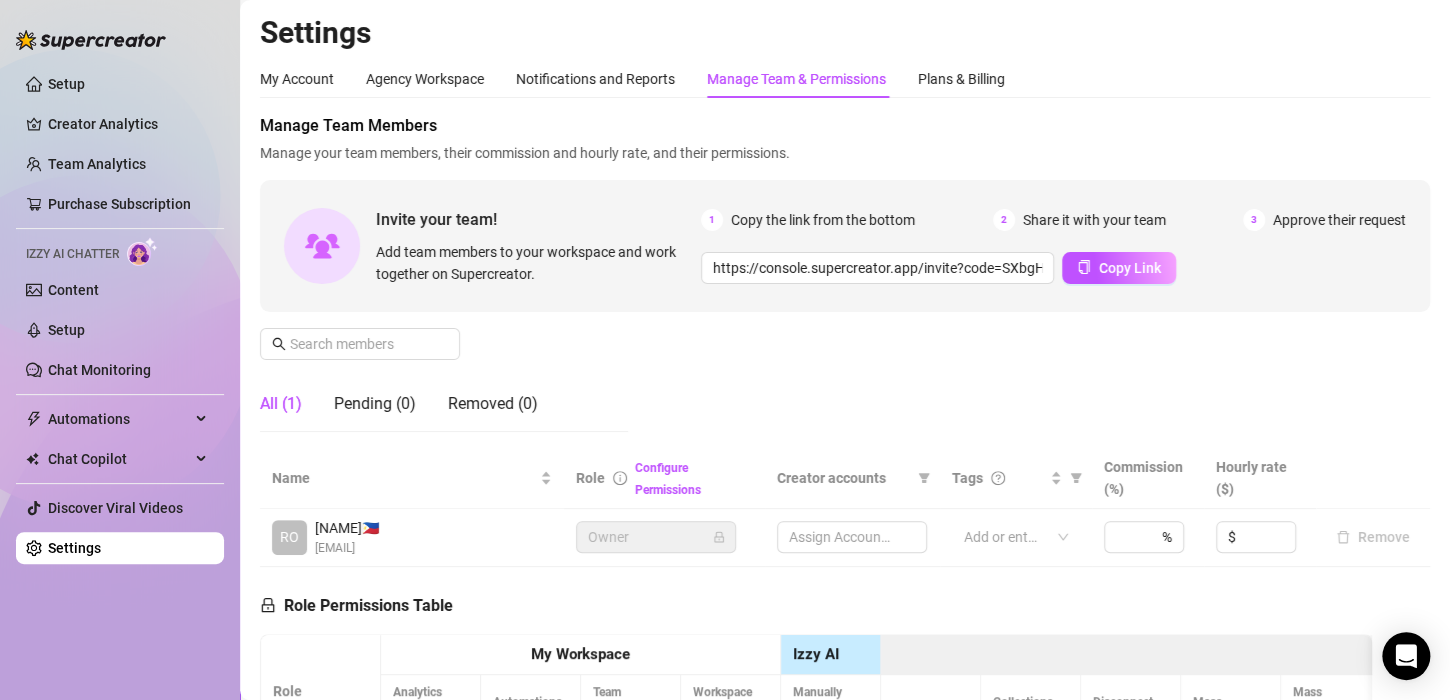 click on "Manage Team & Permissions" at bounding box center (796, 79) 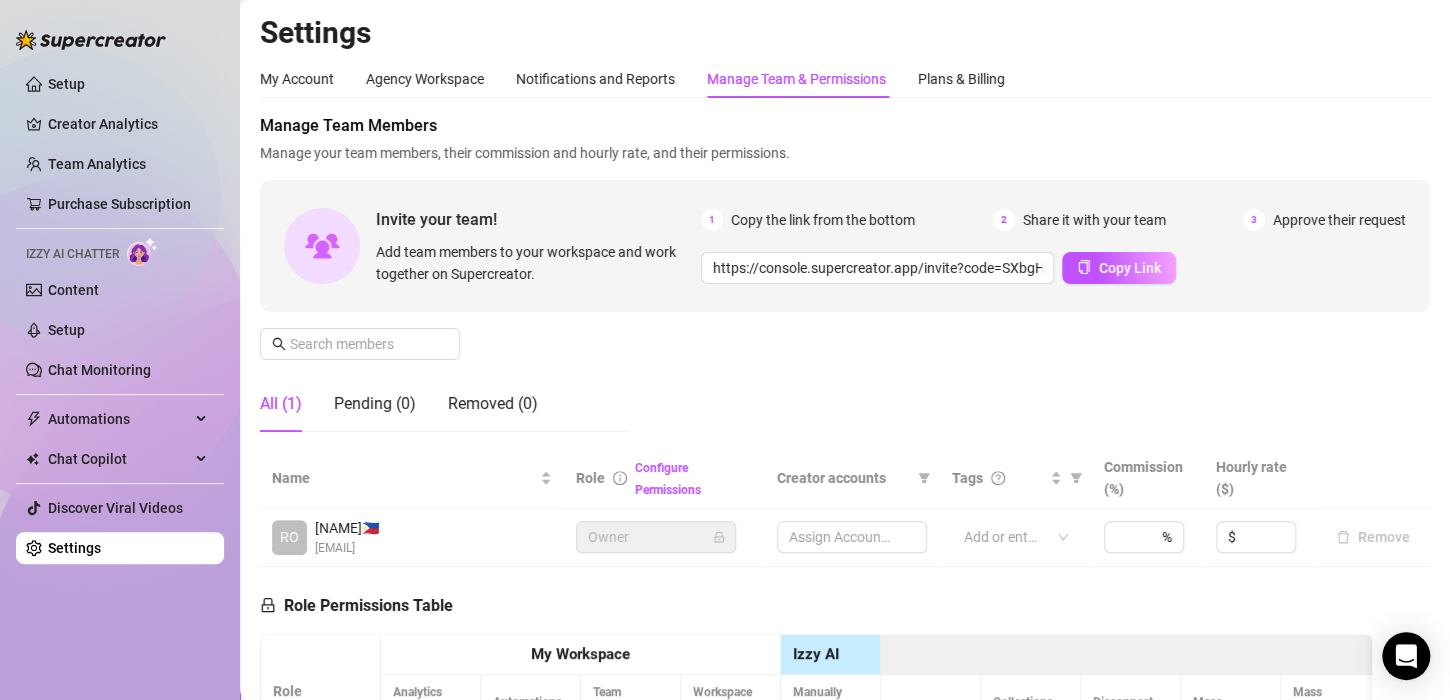 click on "Approve their request" at bounding box center (1339, 220) 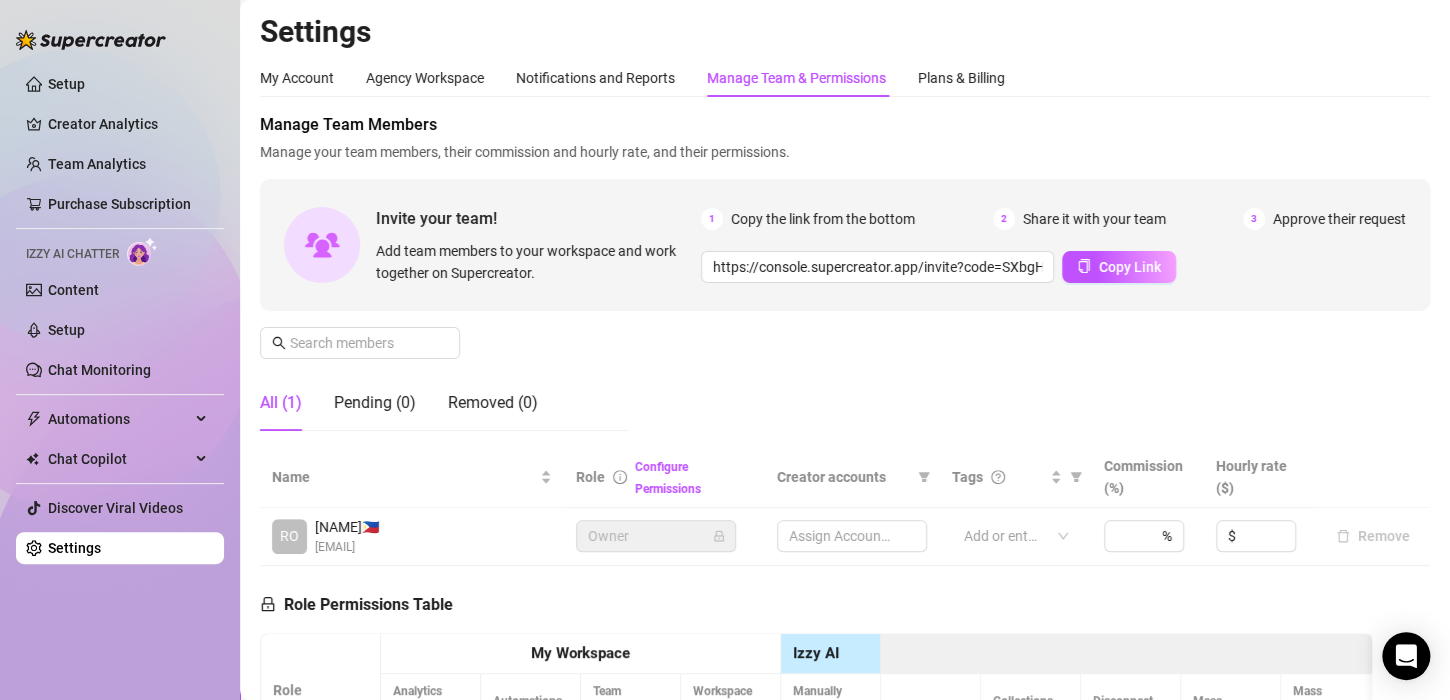 scroll, scrollTop: 0, scrollLeft: 0, axis: both 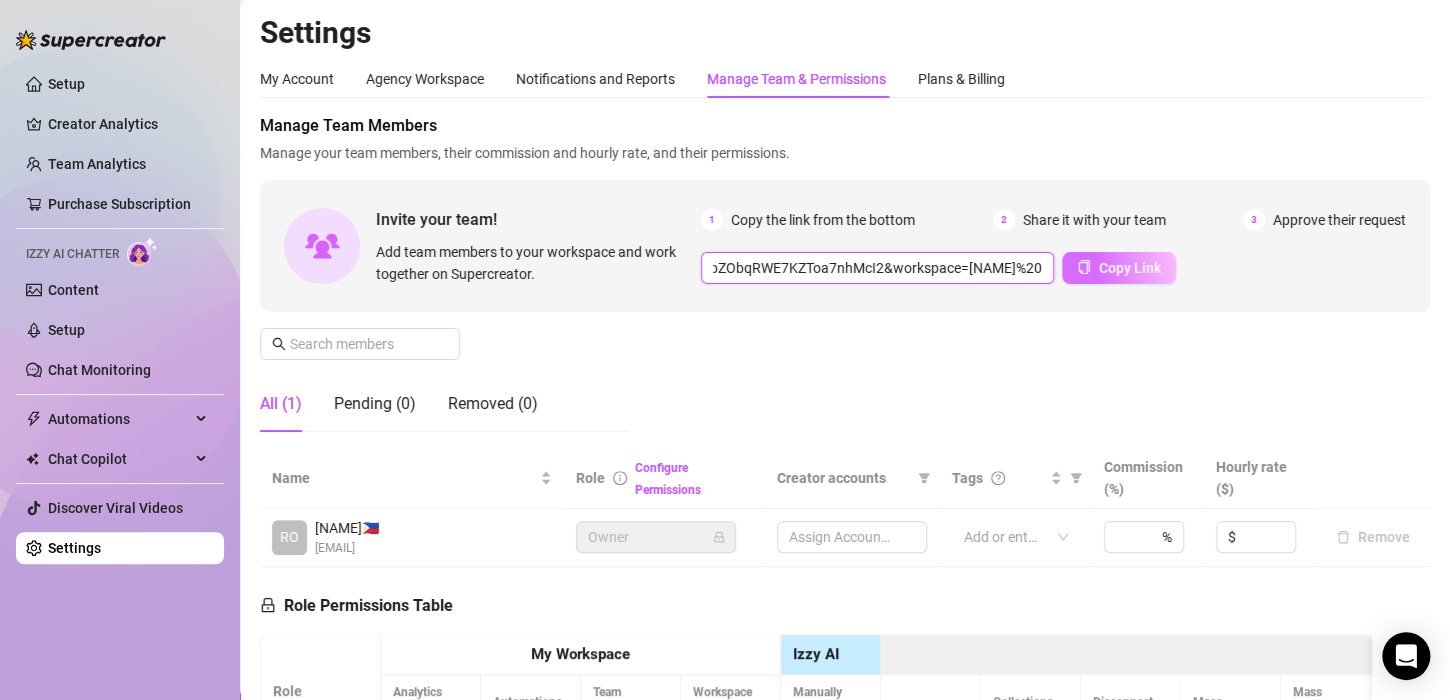 drag, startPoint x: 701, startPoint y: 267, endPoint x: 1088, endPoint y: 275, distance: 387.08267 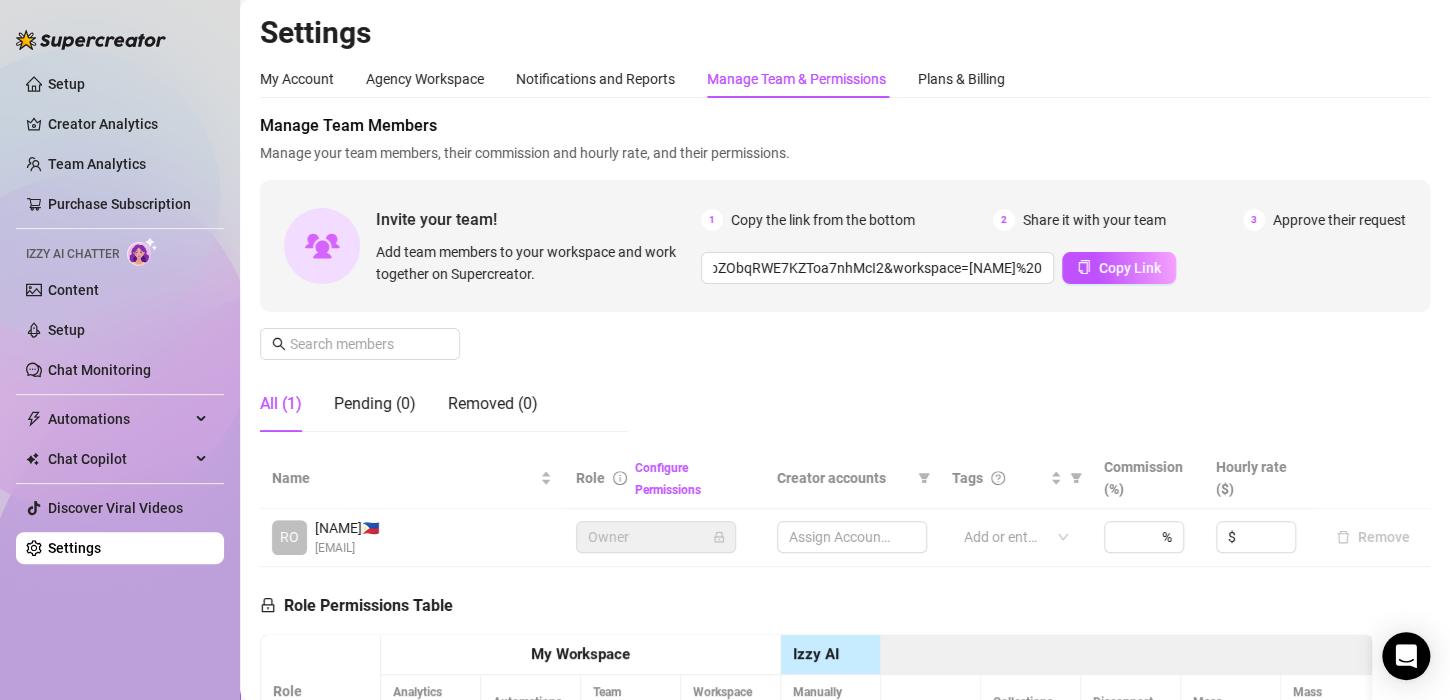 click on "Manage Team Members Manage your team members, their commission and hourly rate, and their permissions. Invite your team! Add team members to your workspace and work together on Supercreator. 1 Copy the link from the bottom 2 Share it with your team 3 Approve their request https://console.supercreator.app/invite?code=SXbgHImpZObqRWE7KZToa7nhMcI2&workspace=Rowela%20 Copy Link All (1) Pending (0) Removed (0)" at bounding box center [845, 281] 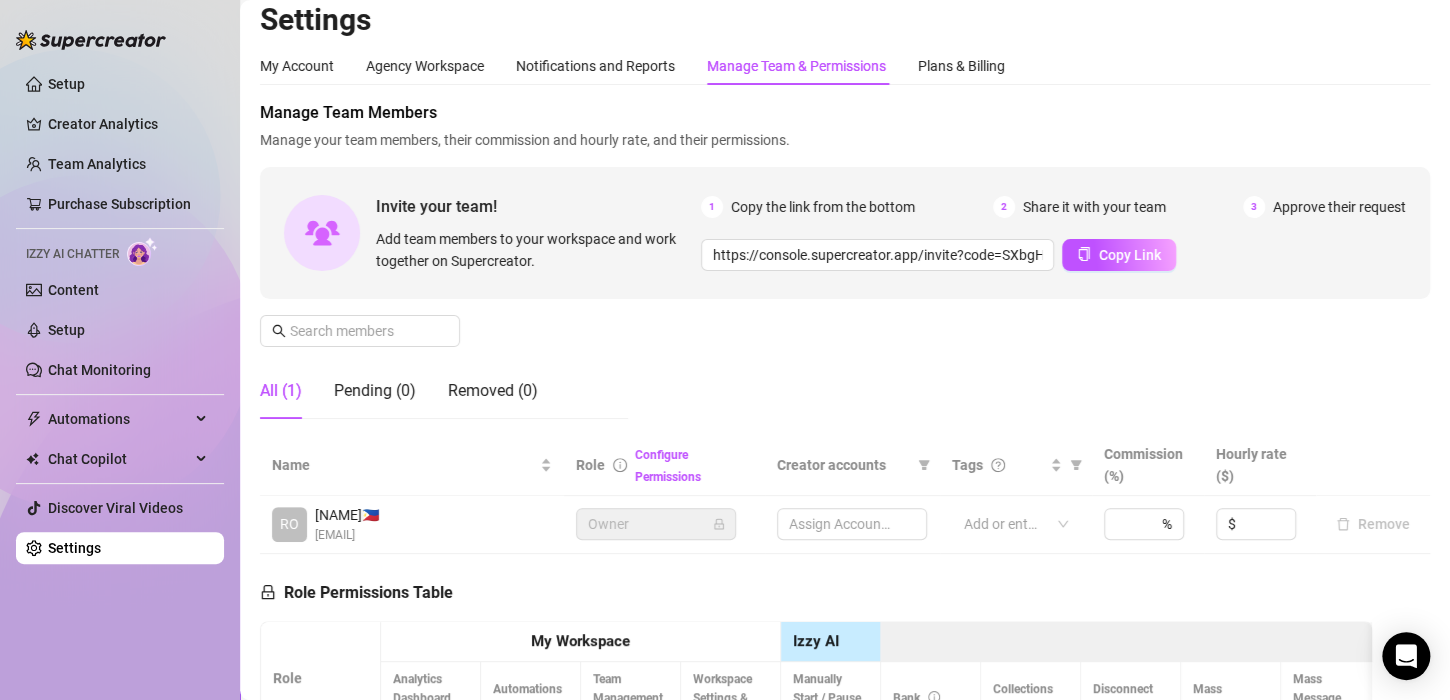 scroll, scrollTop: 0, scrollLeft: 0, axis: both 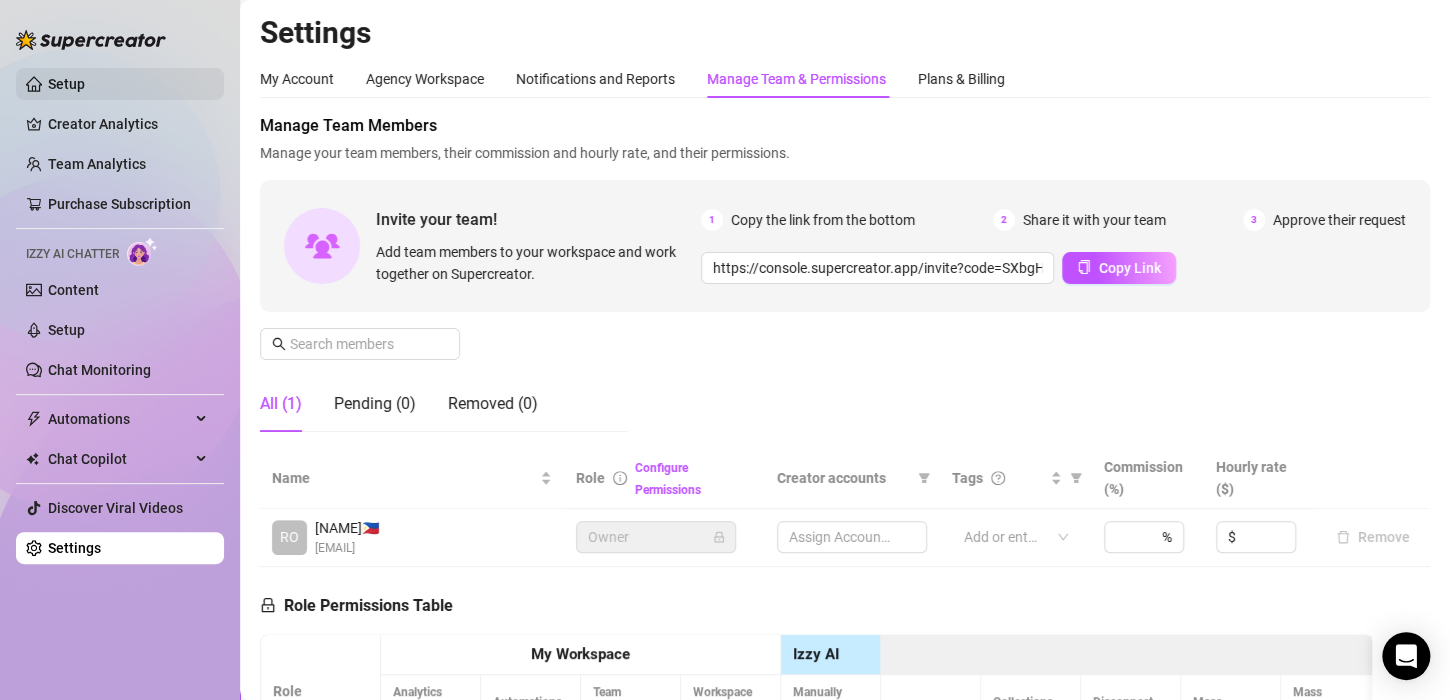click on "Setup" at bounding box center (66, 84) 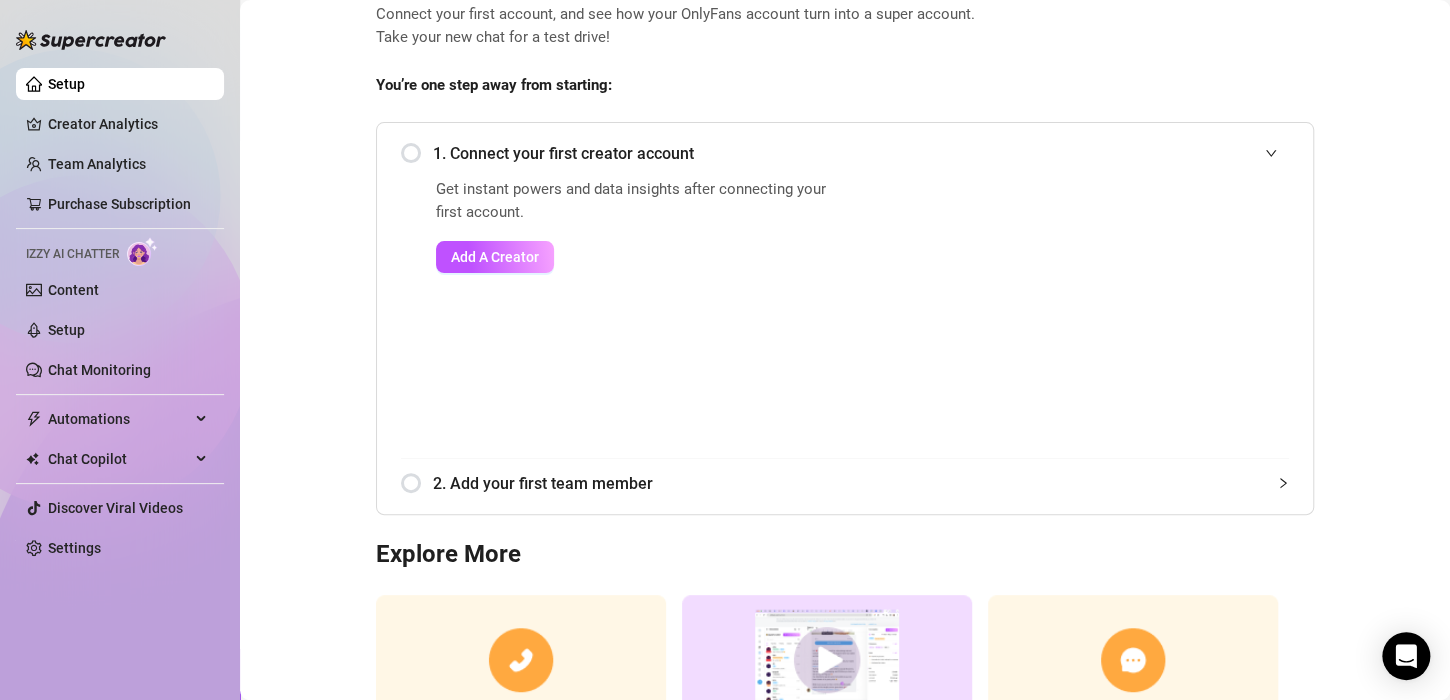 scroll, scrollTop: 0, scrollLeft: 0, axis: both 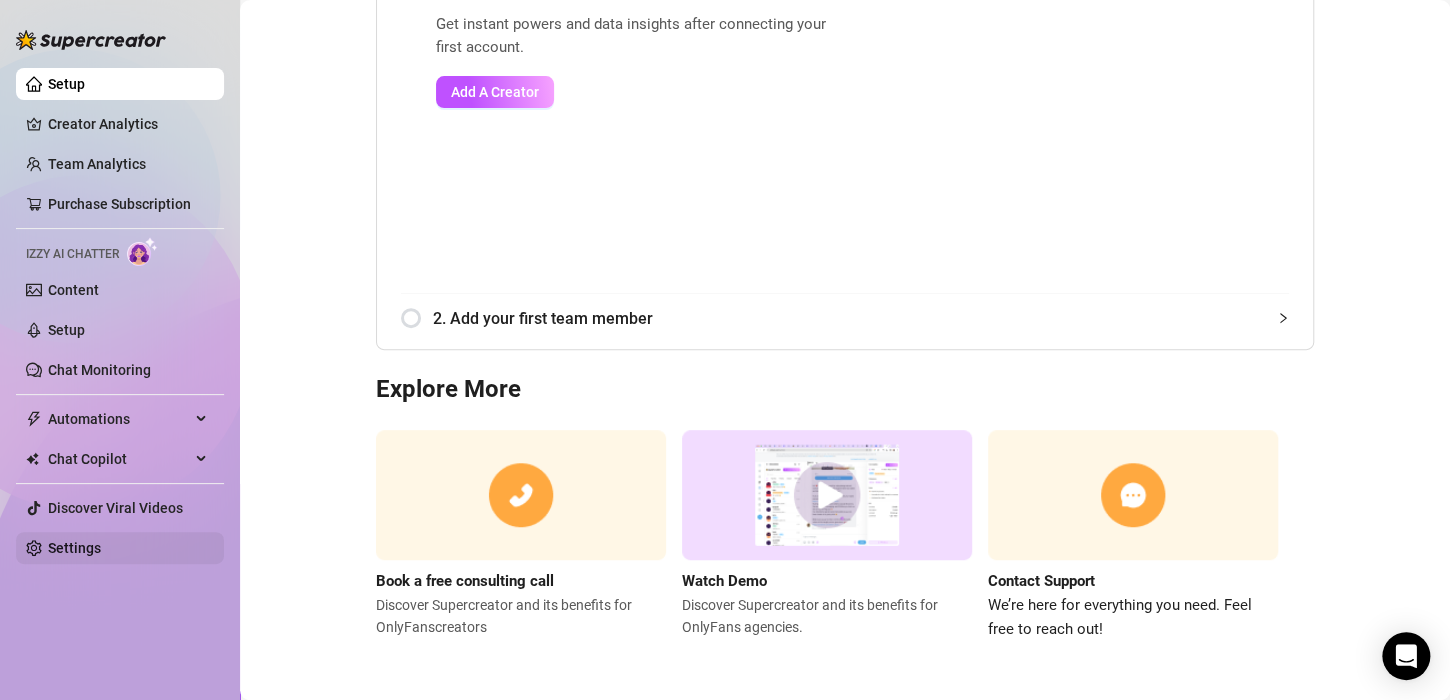 click on "Settings" at bounding box center (74, 548) 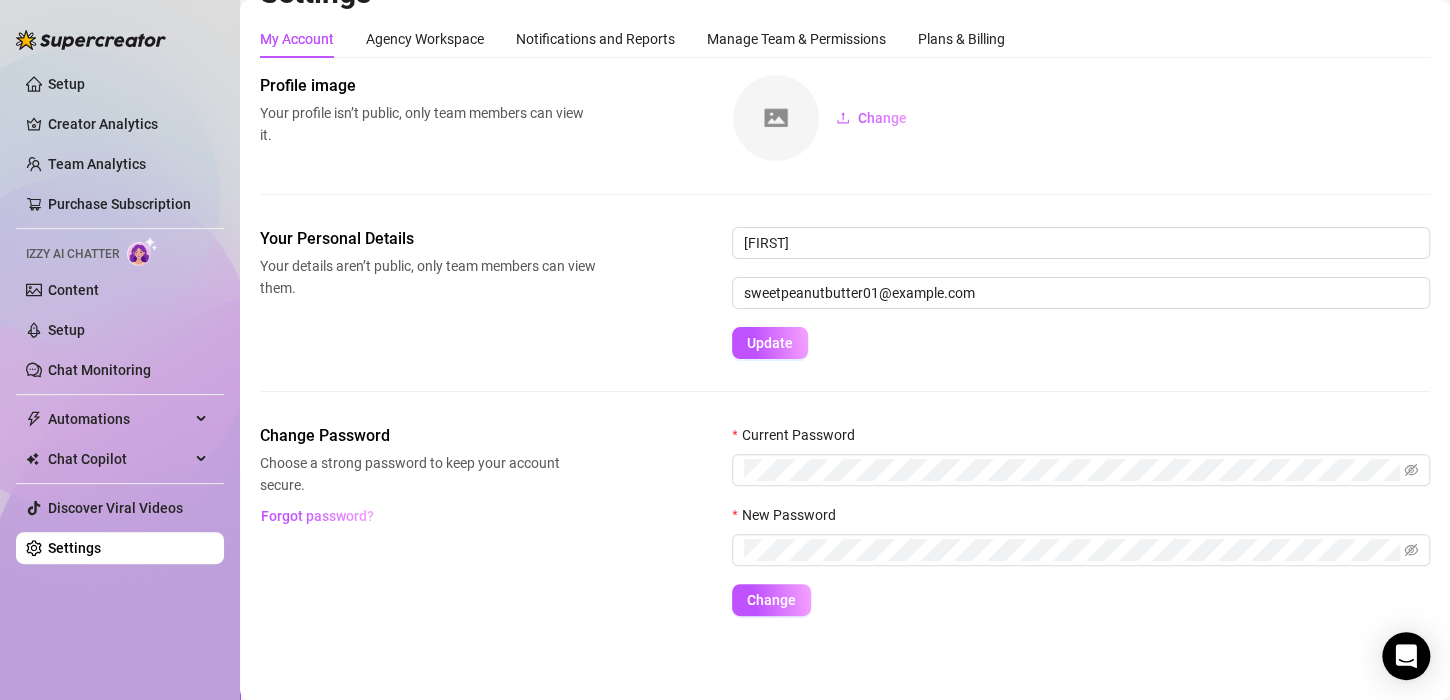 scroll, scrollTop: 40, scrollLeft: 0, axis: vertical 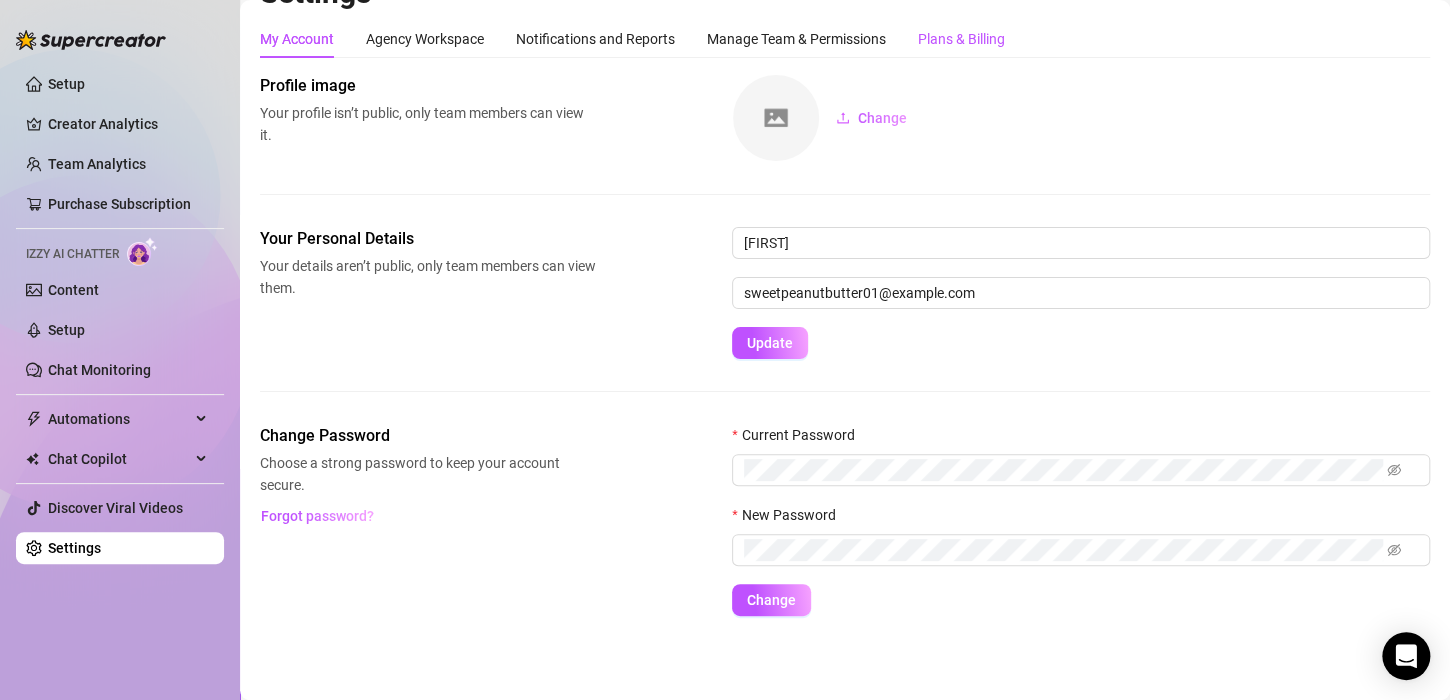 click on "Plans & Billing" at bounding box center [961, 39] 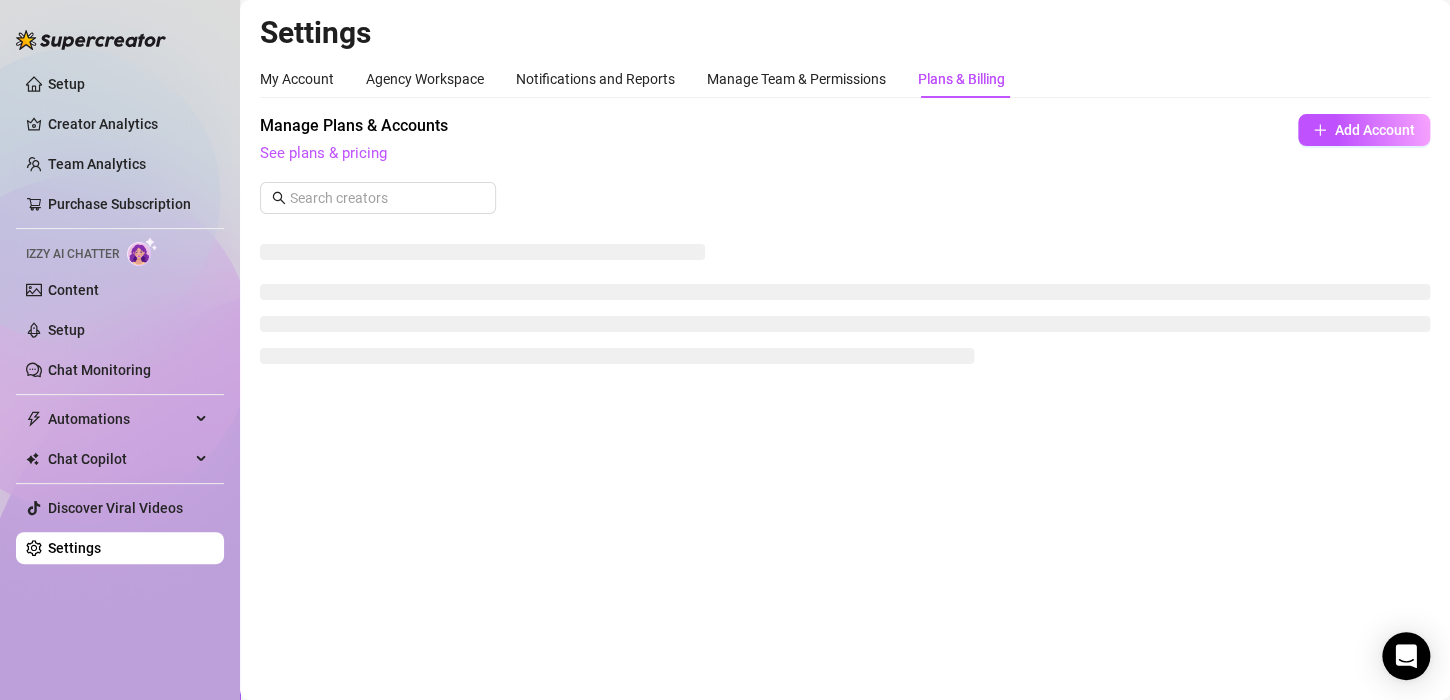 scroll, scrollTop: 0, scrollLeft: 0, axis: both 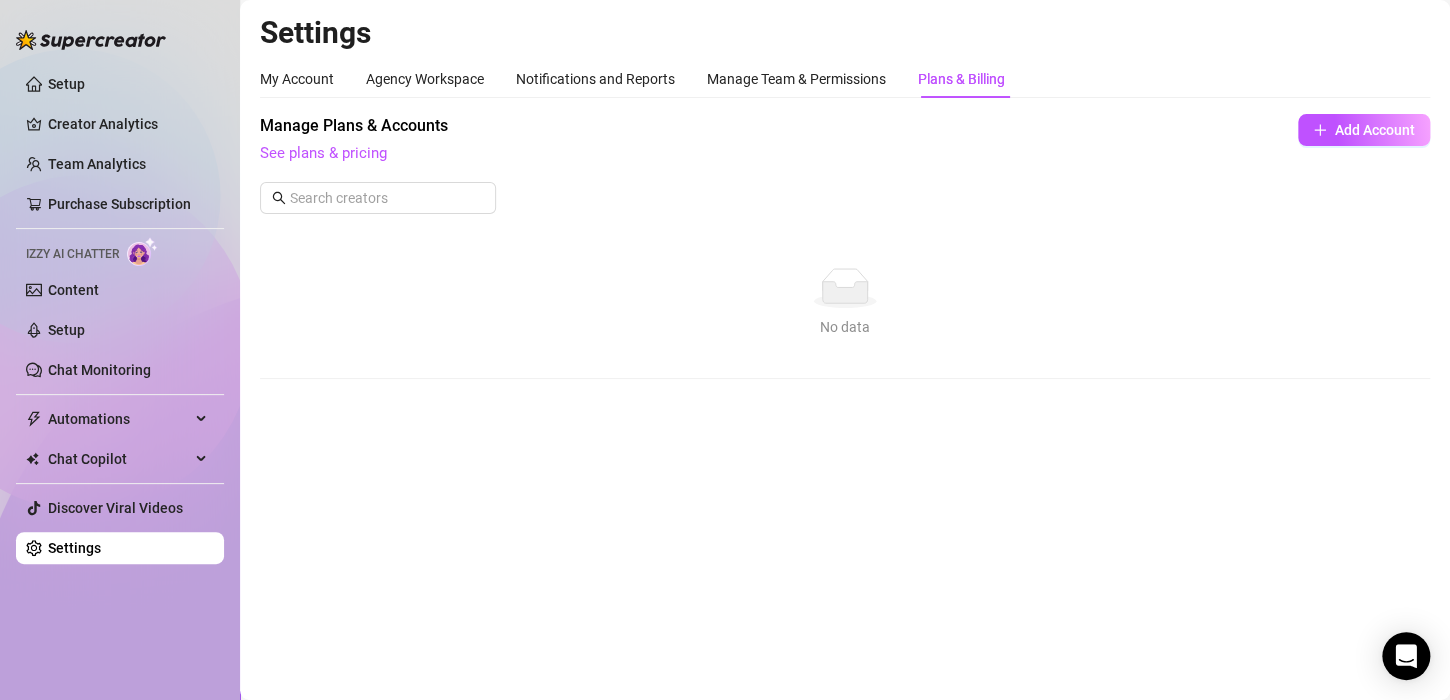 click on "Settings" at bounding box center [845, 33] 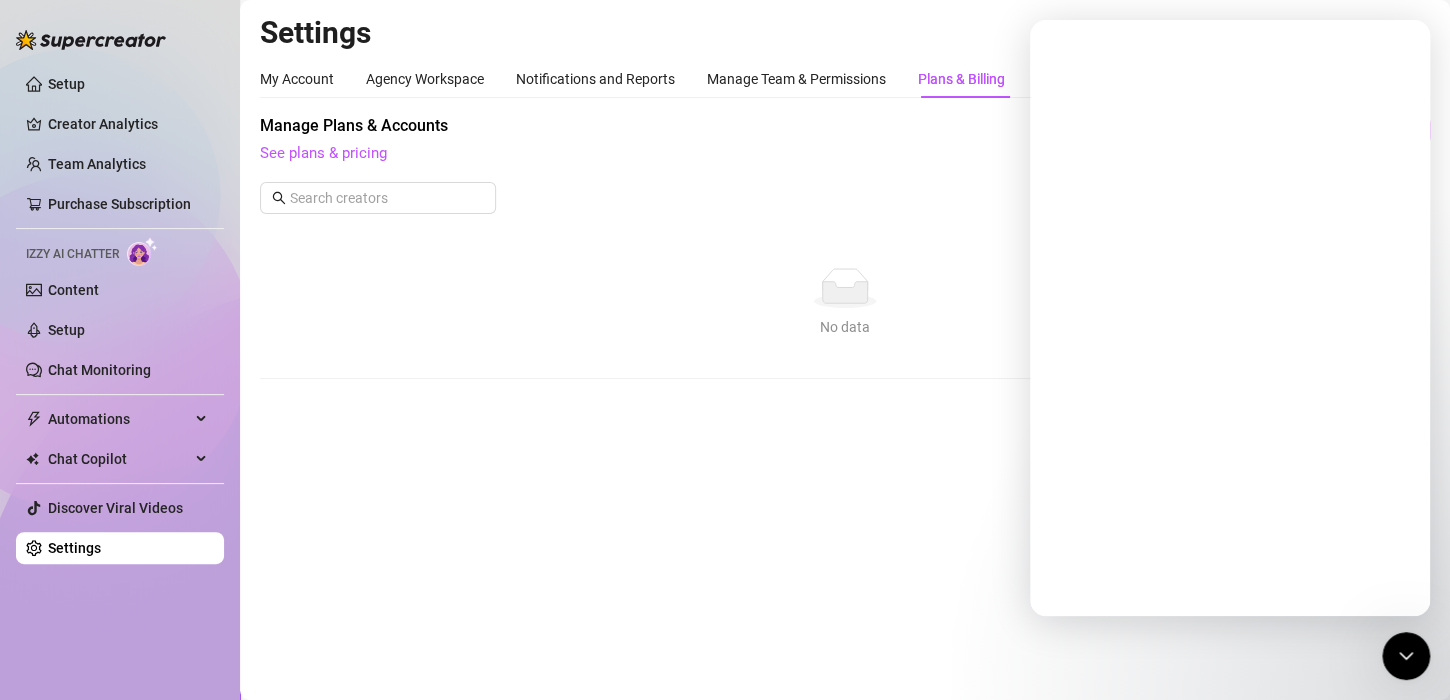 scroll, scrollTop: 0, scrollLeft: 0, axis: both 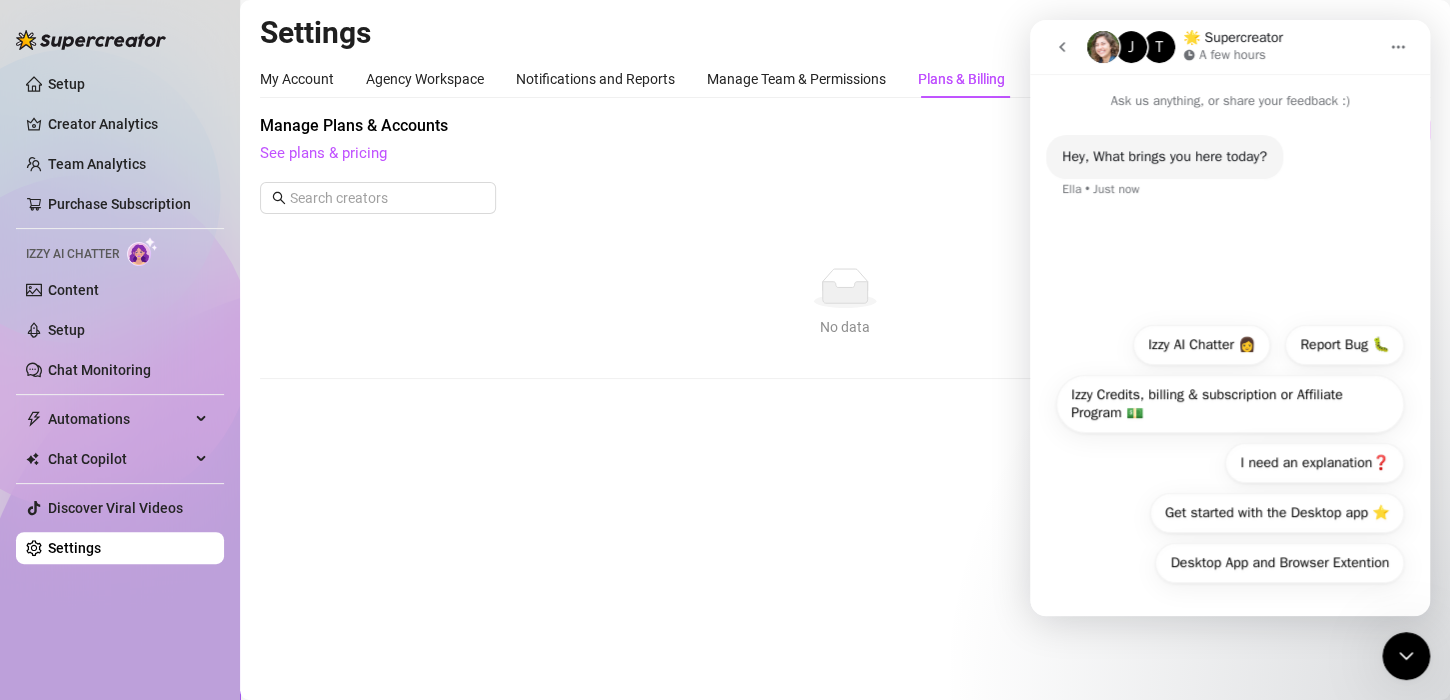 click on "Manage Plans & Accounts See plans & pricing Add Account" at bounding box center [845, 171] 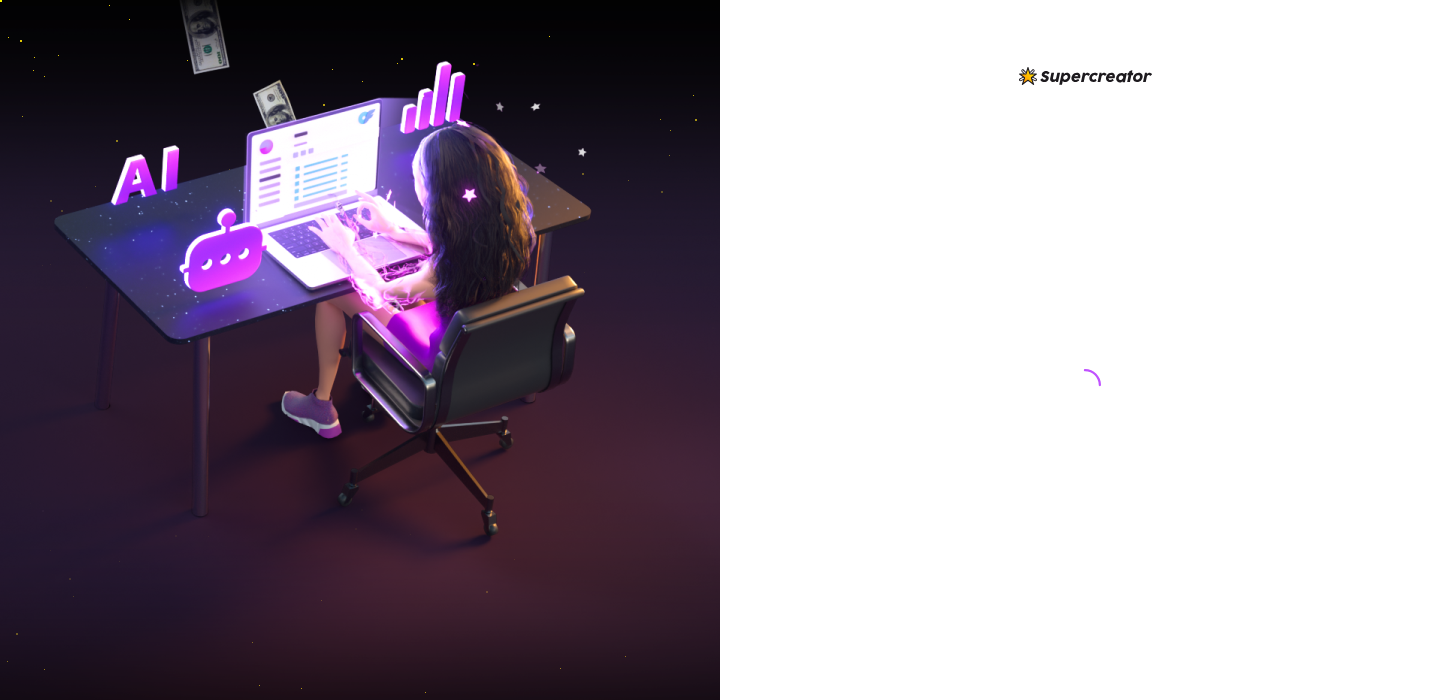 scroll, scrollTop: 0, scrollLeft: 0, axis: both 